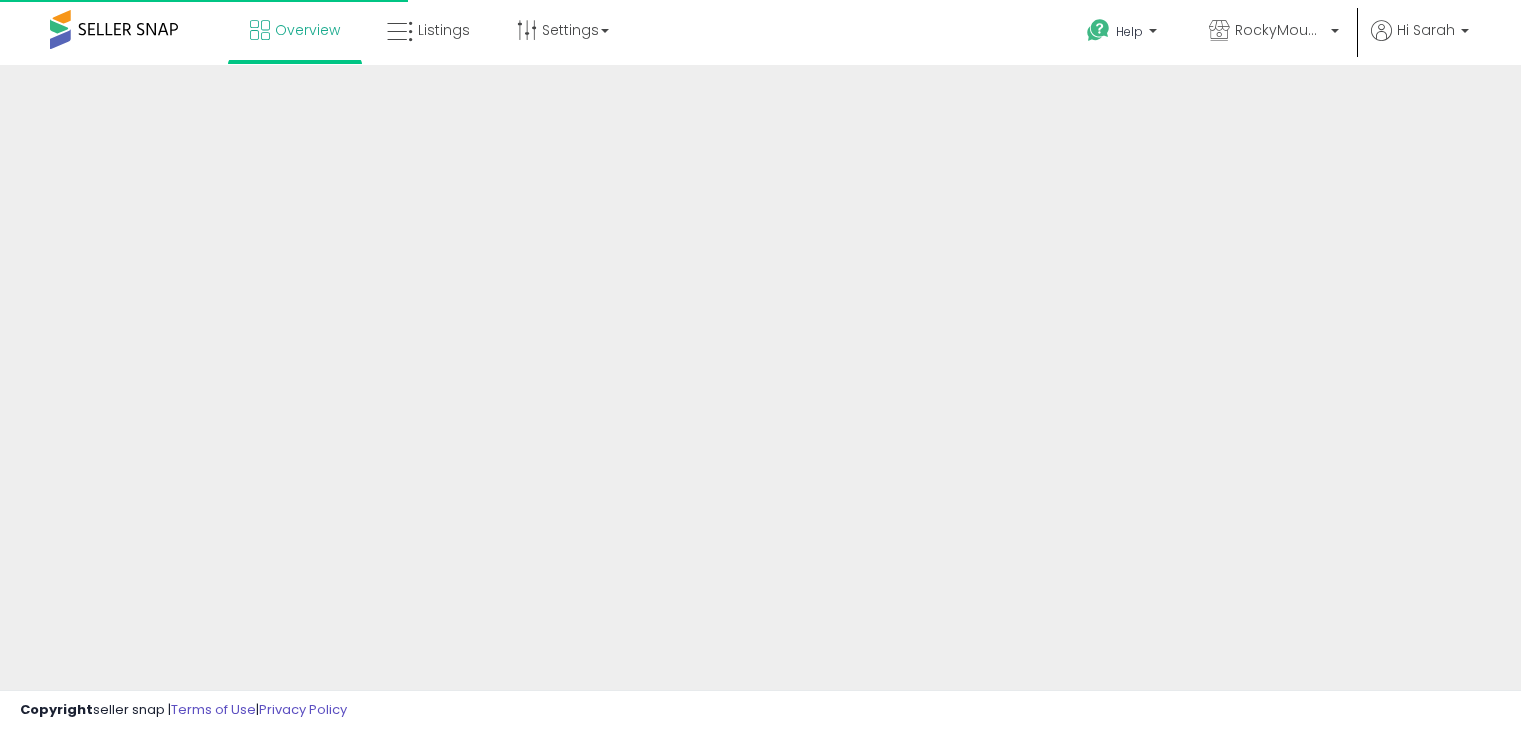 scroll, scrollTop: 0, scrollLeft: 0, axis: both 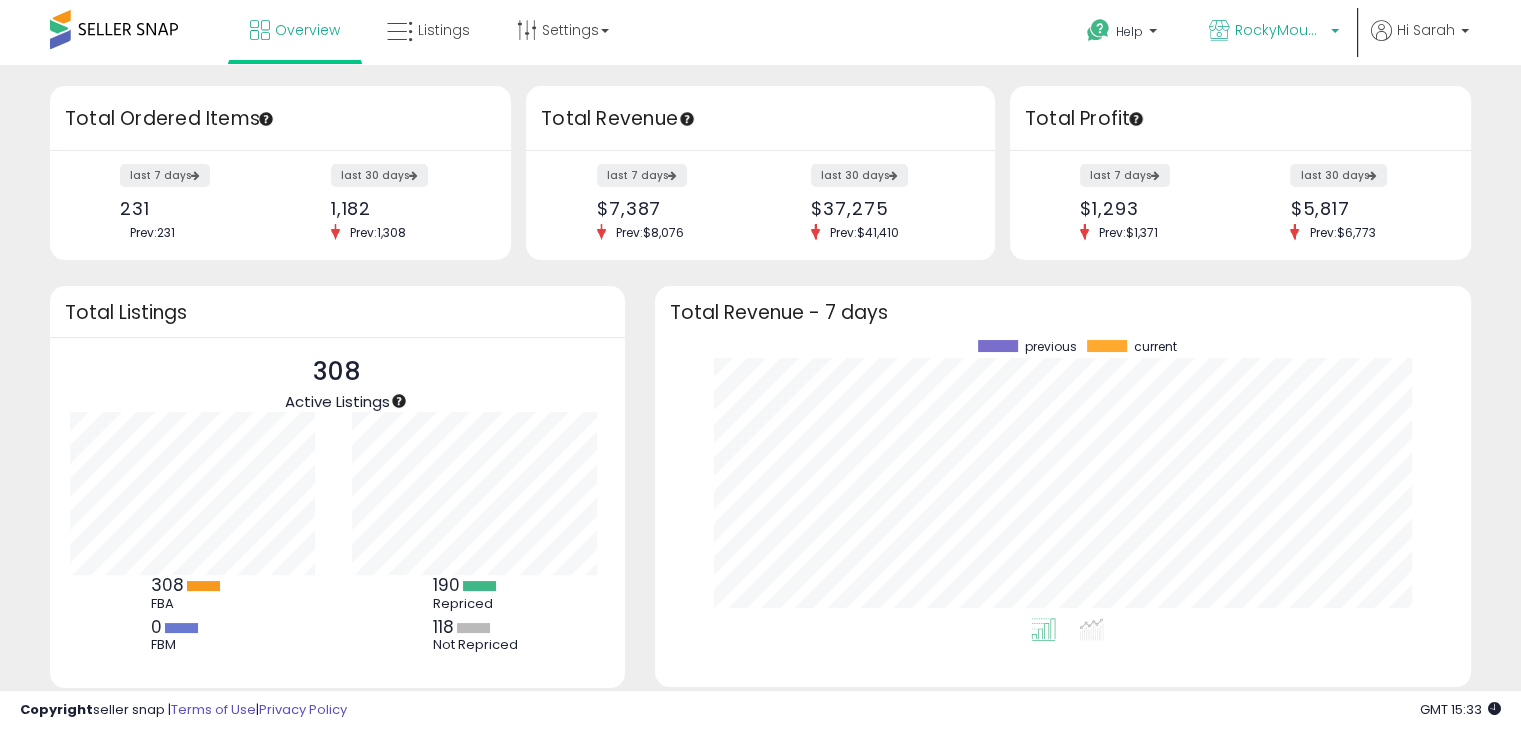 click on "RockyMountainCo" at bounding box center [1280, 30] 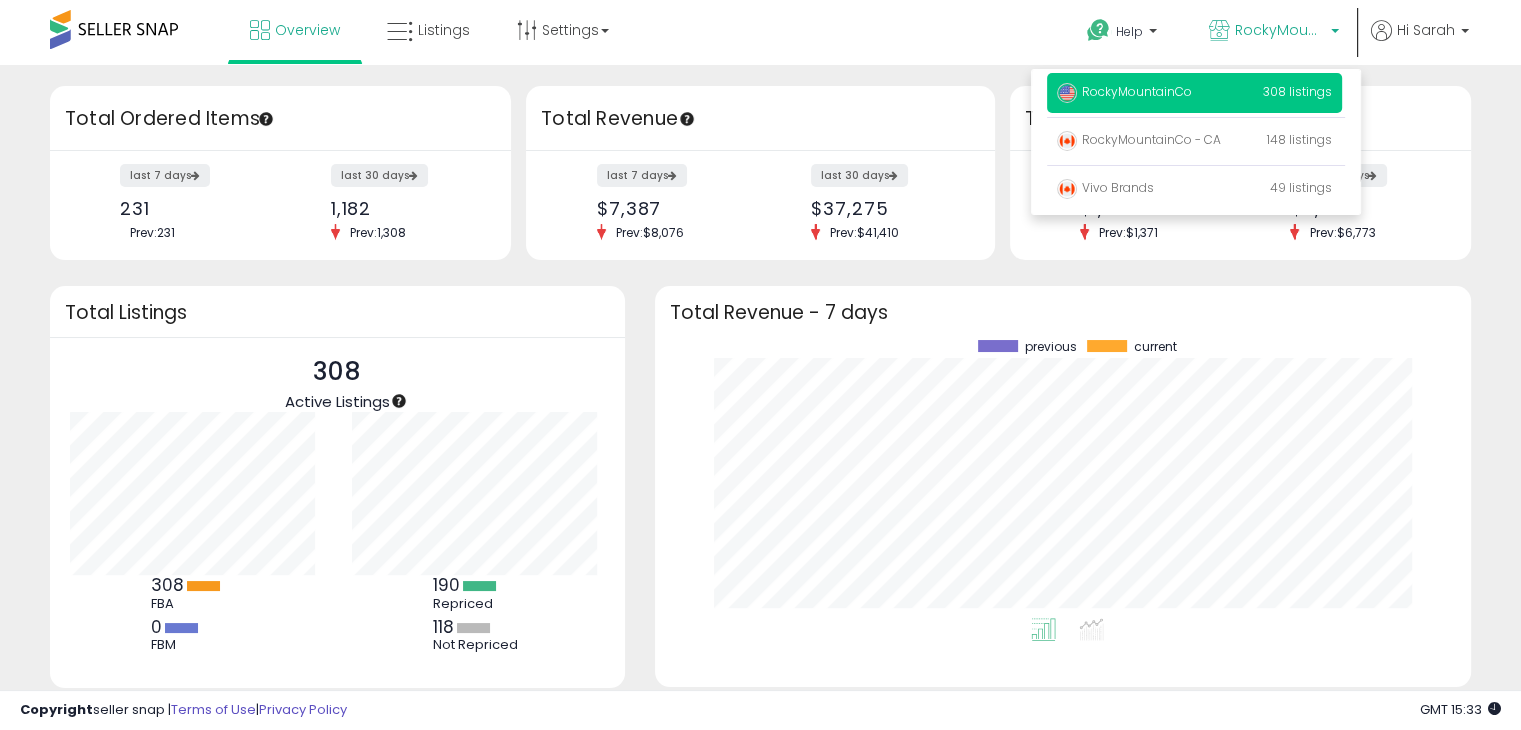 click on "RockyMountainCo
308
listings" at bounding box center [1194, 93] 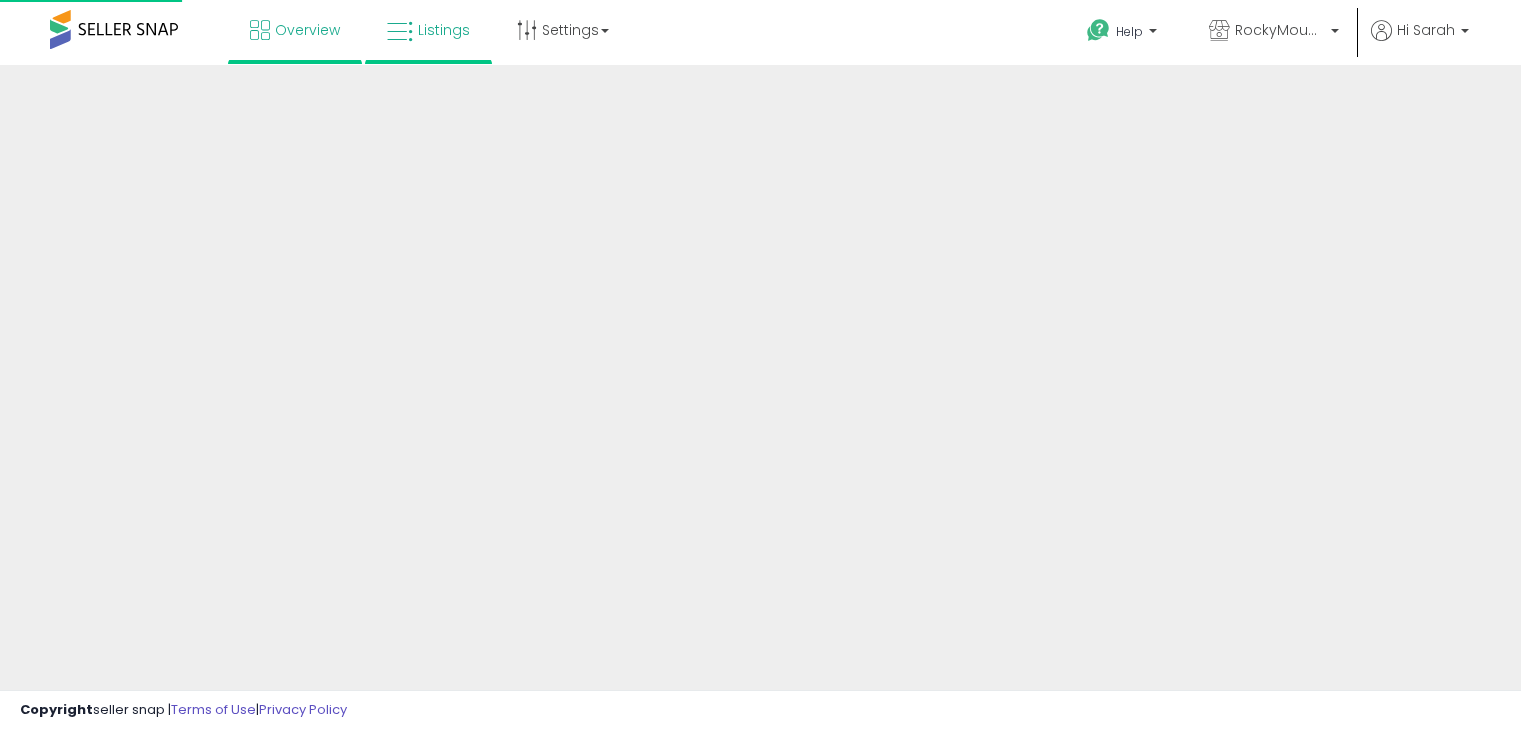 scroll, scrollTop: 0, scrollLeft: 0, axis: both 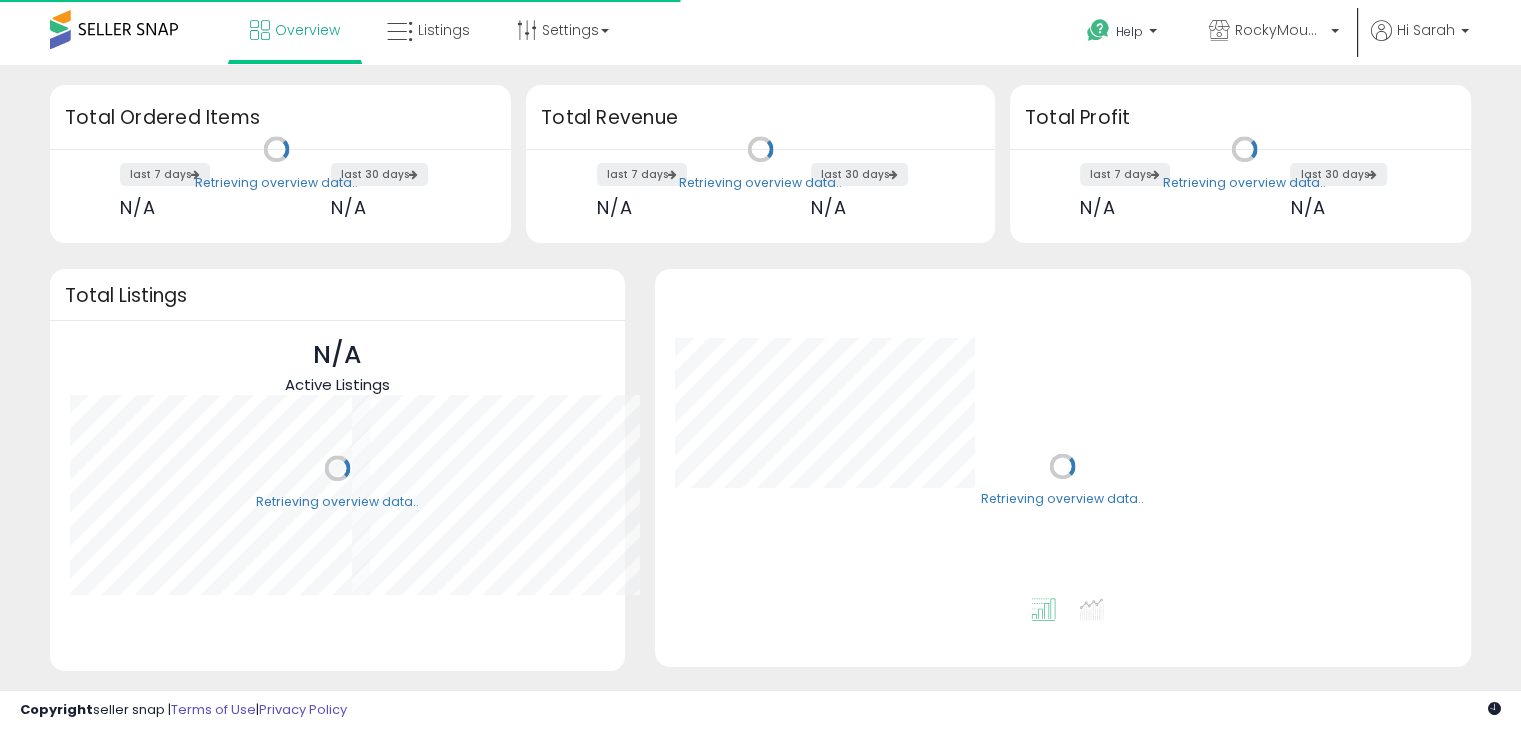 click on "Listings" at bounding box center [428, 30] 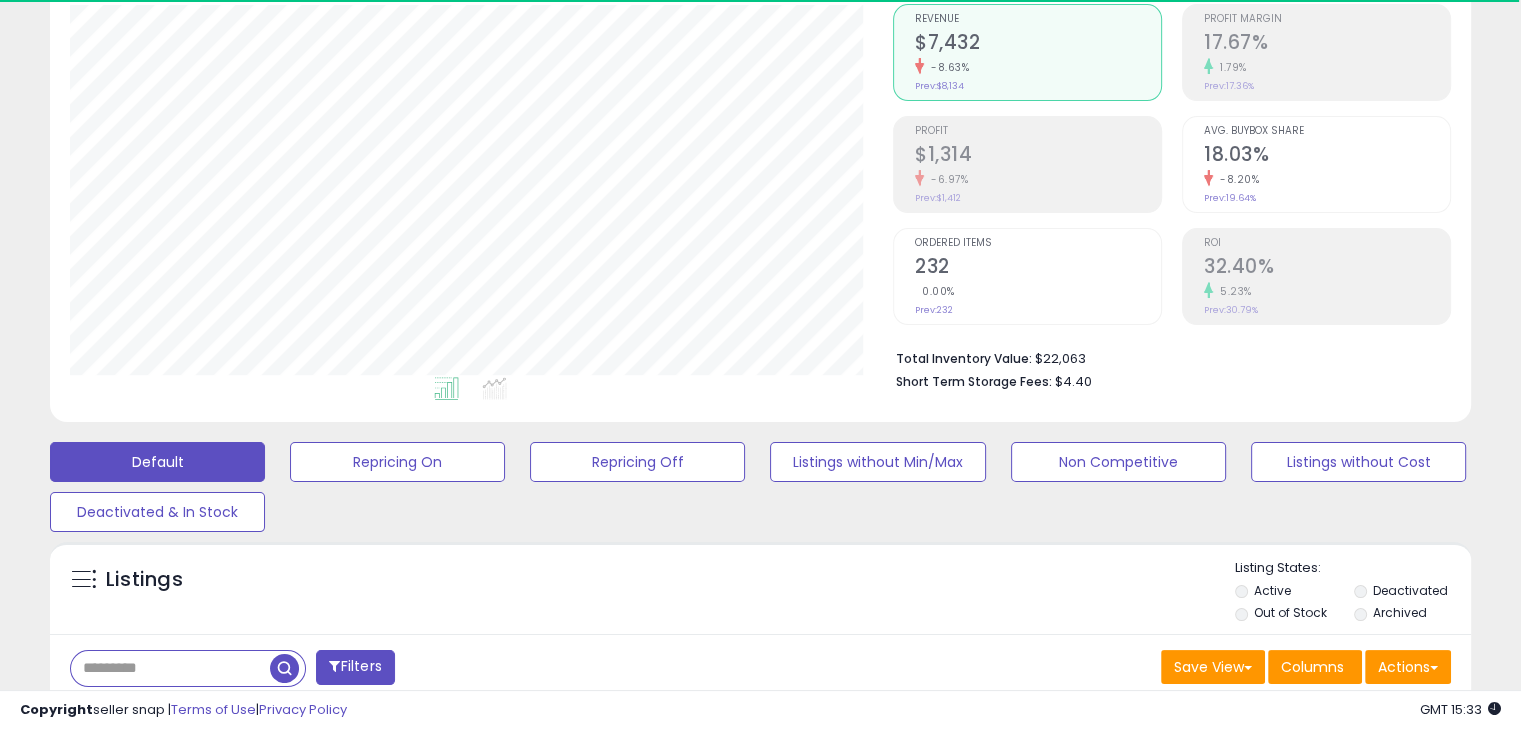 scroll, scrollTop: 200, scrollLeft: 0, axis: vertical 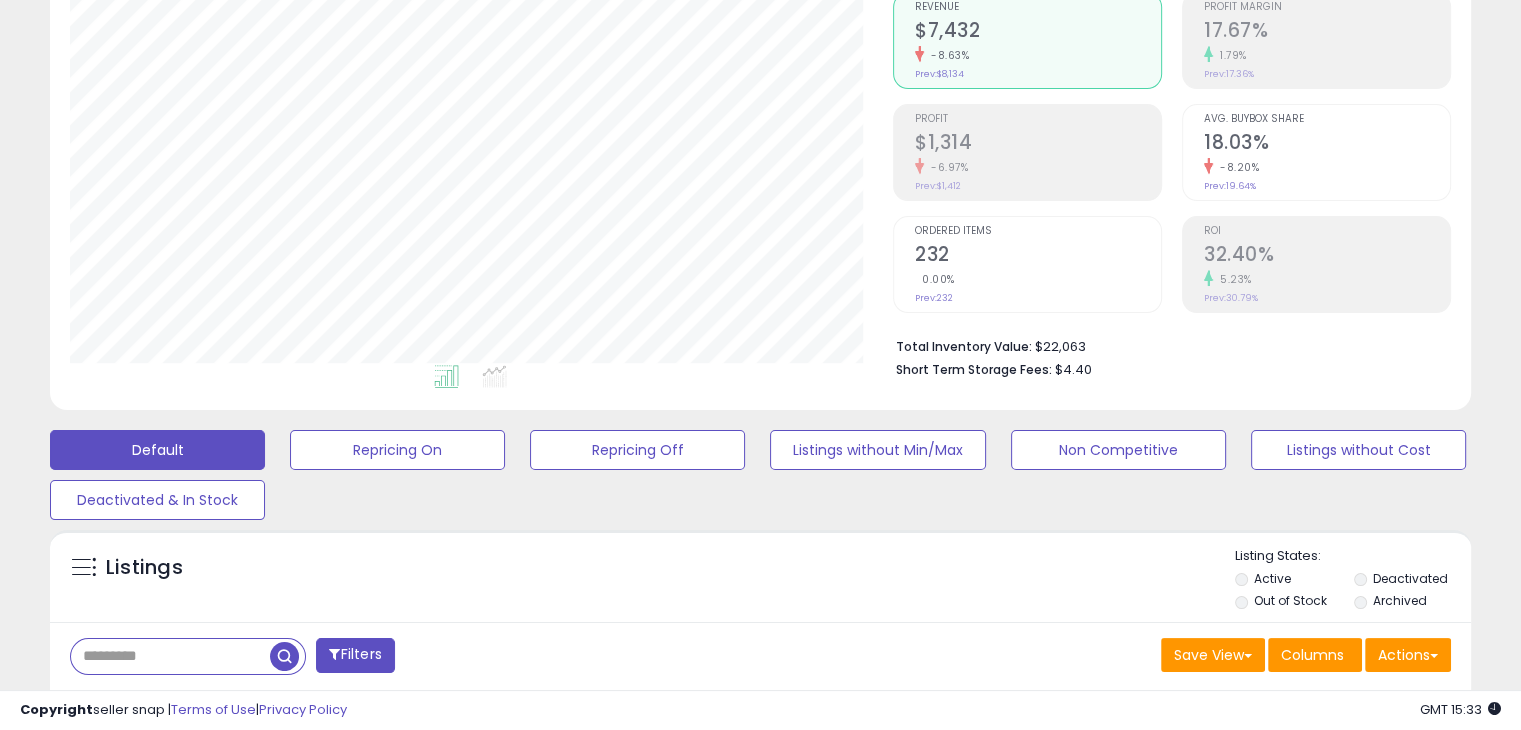 click on "Deactivated" at bounding box center [1409, 578] 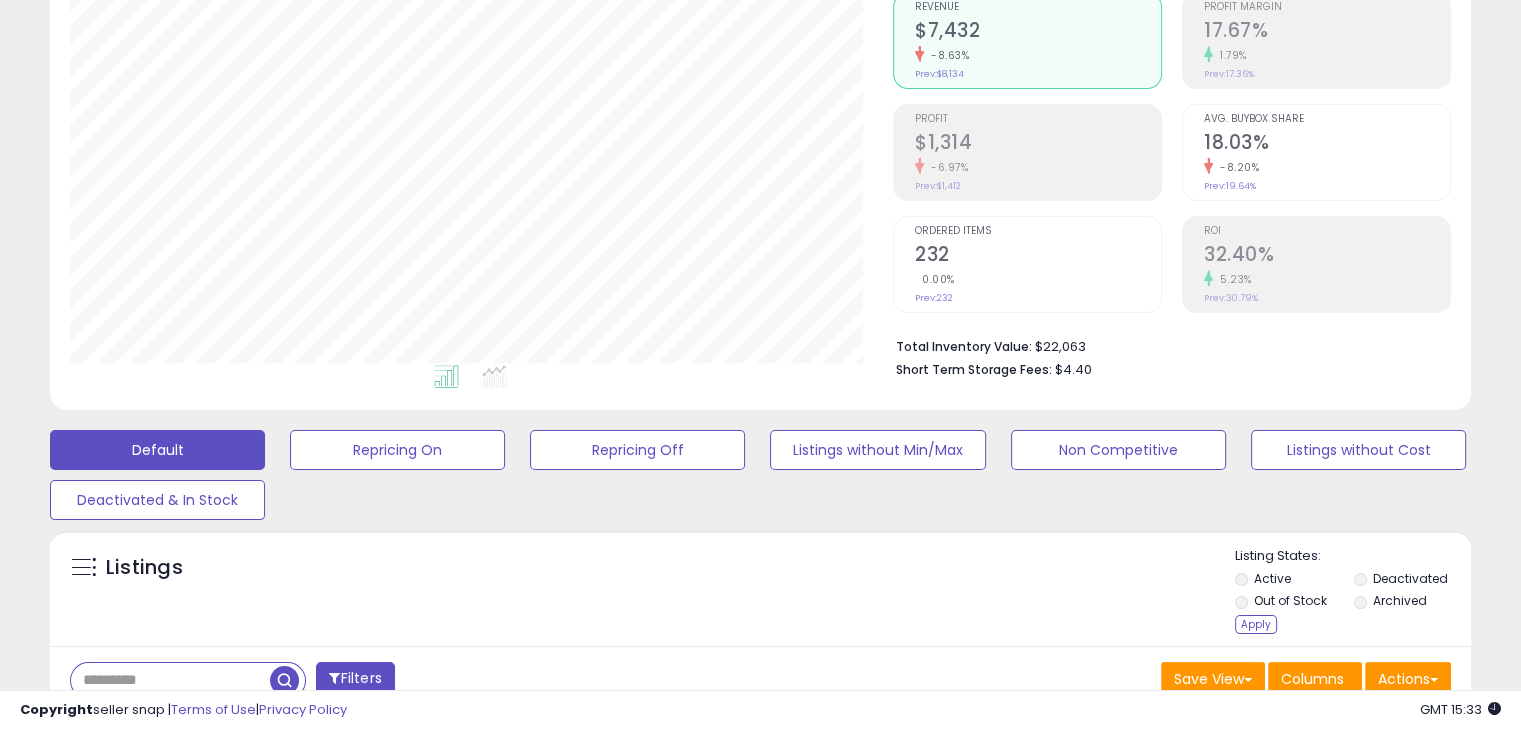 click on "Archived" at bounding box center [1399, 600] 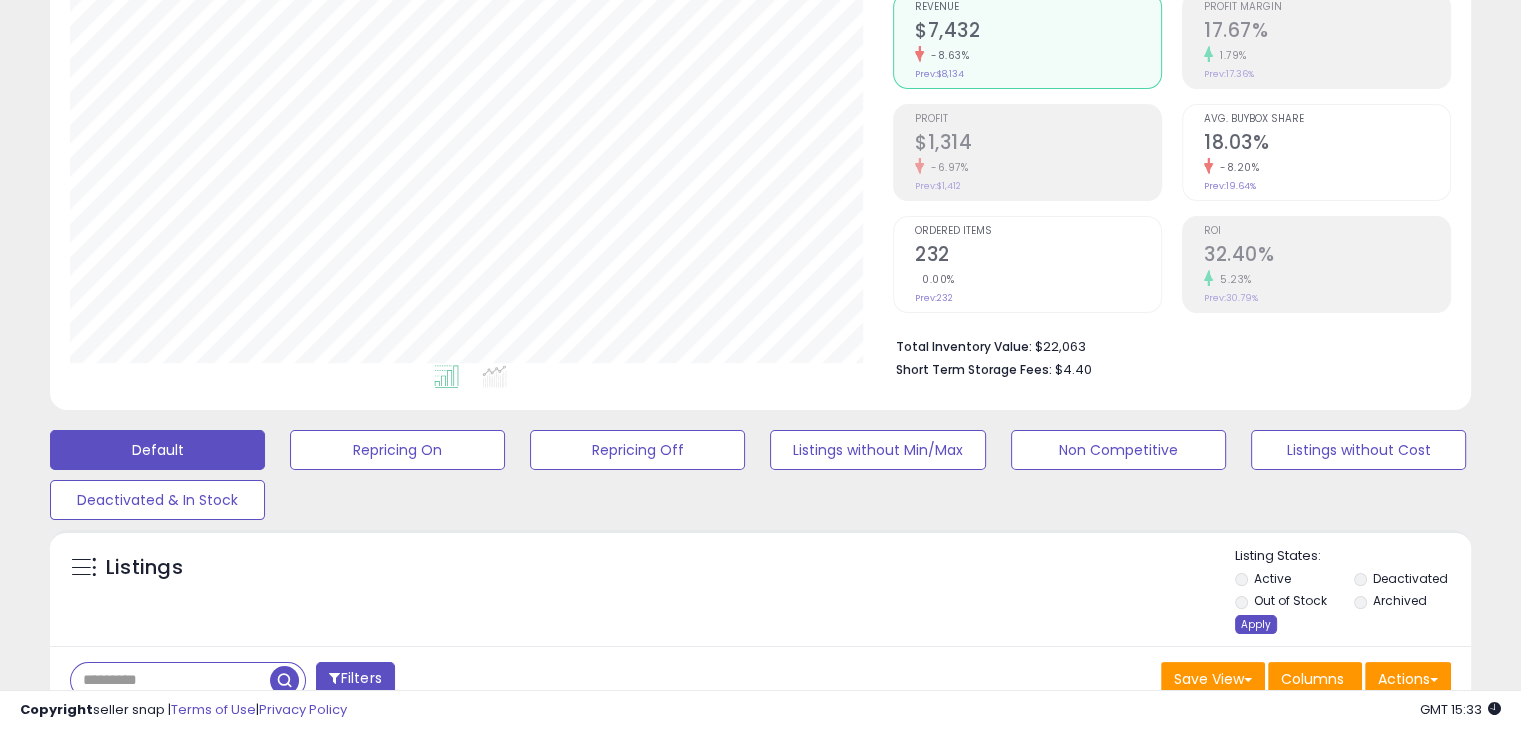 click on "Apply" at bounding box center (1256, 624) 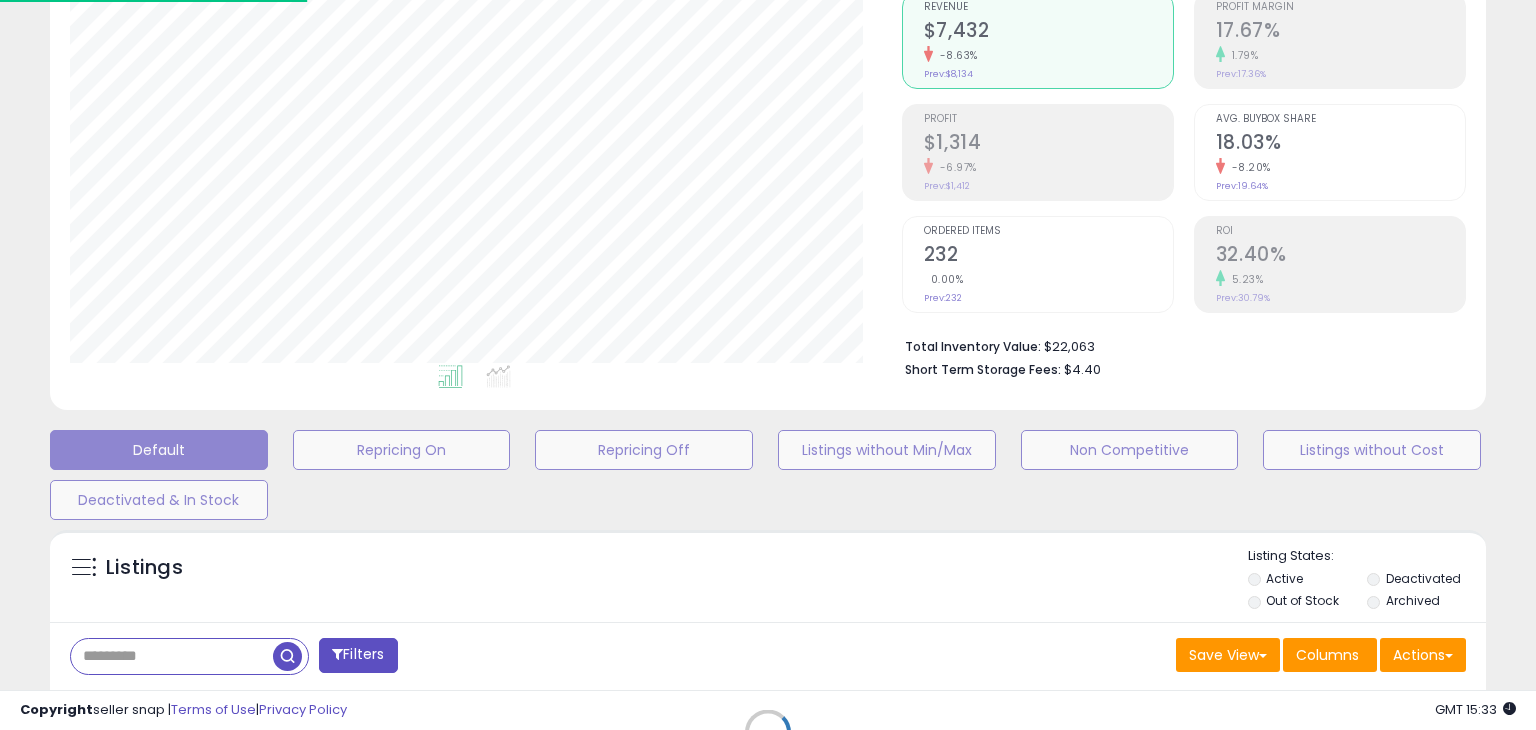 scroll, scrollTop: 999589, scrollLeft: 999168, axis: both 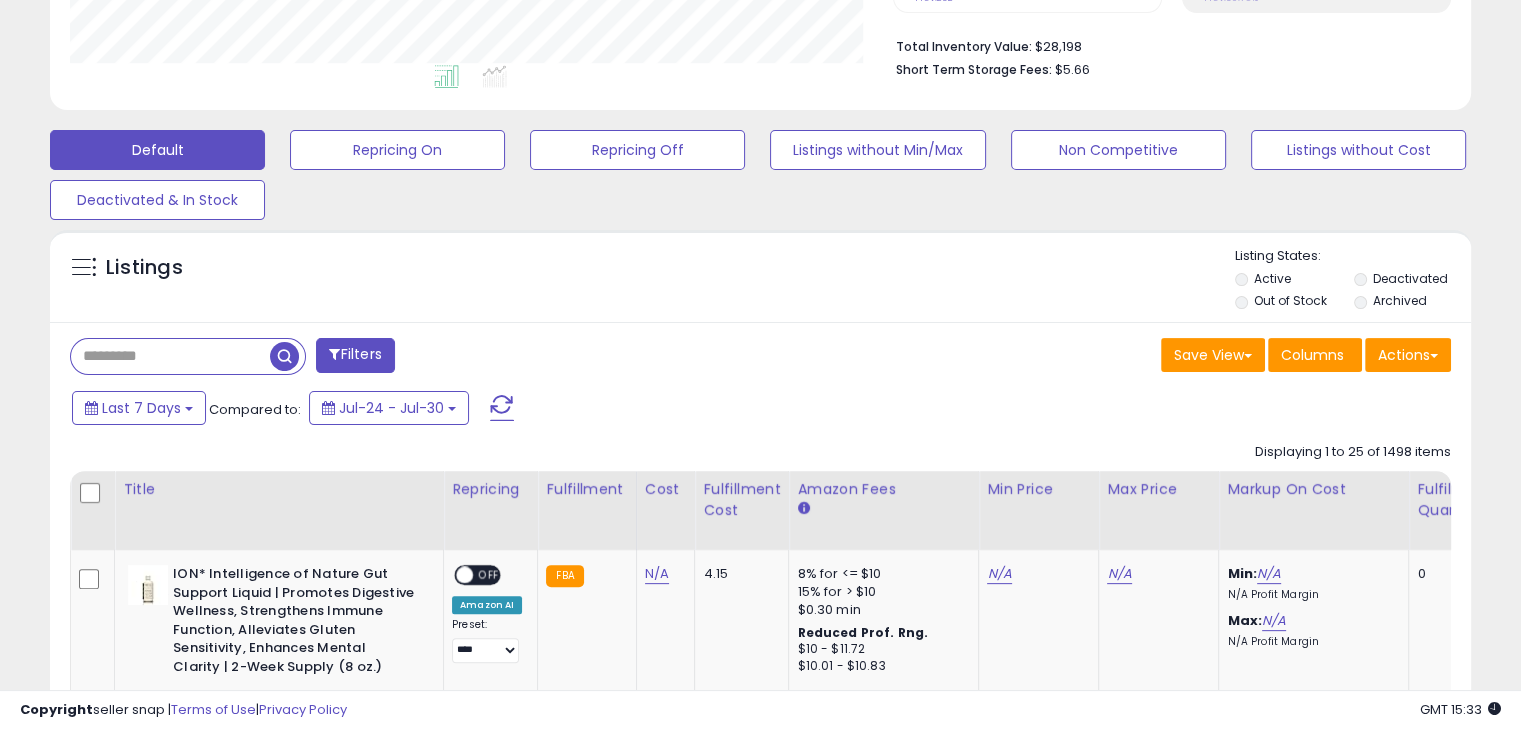 click on "Filters" at bounding box center [408, 358] 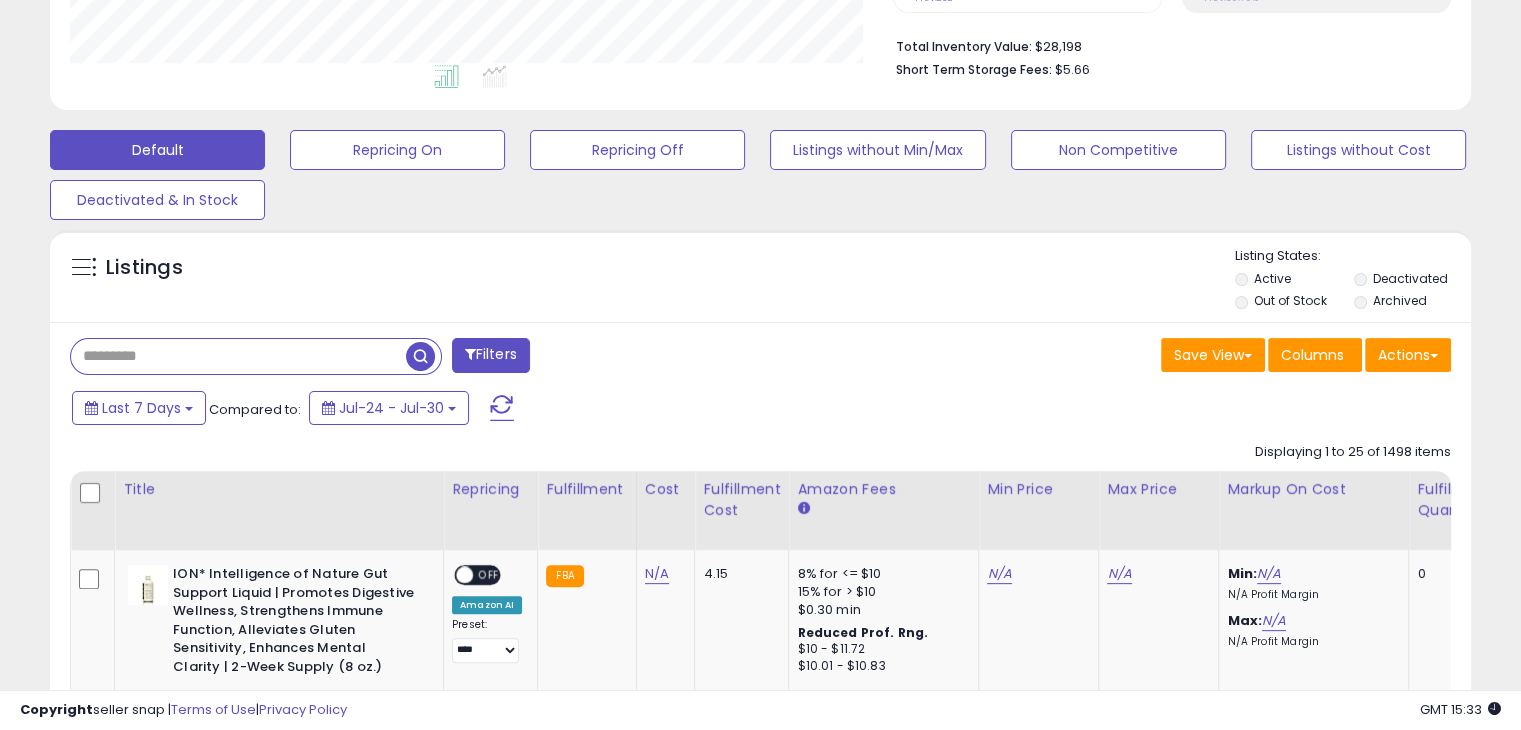 paste on "**********" 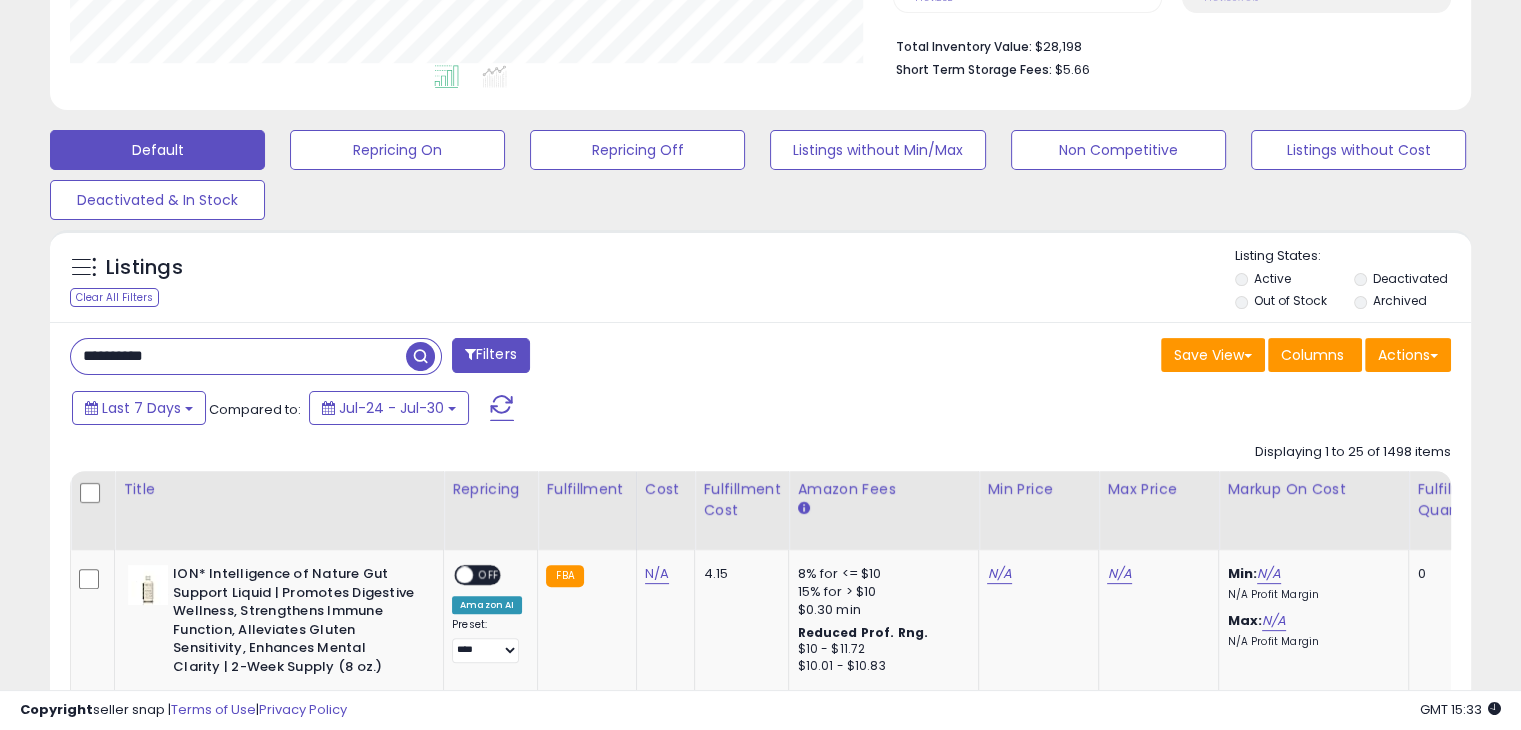 click at bounding box center (420, 356) 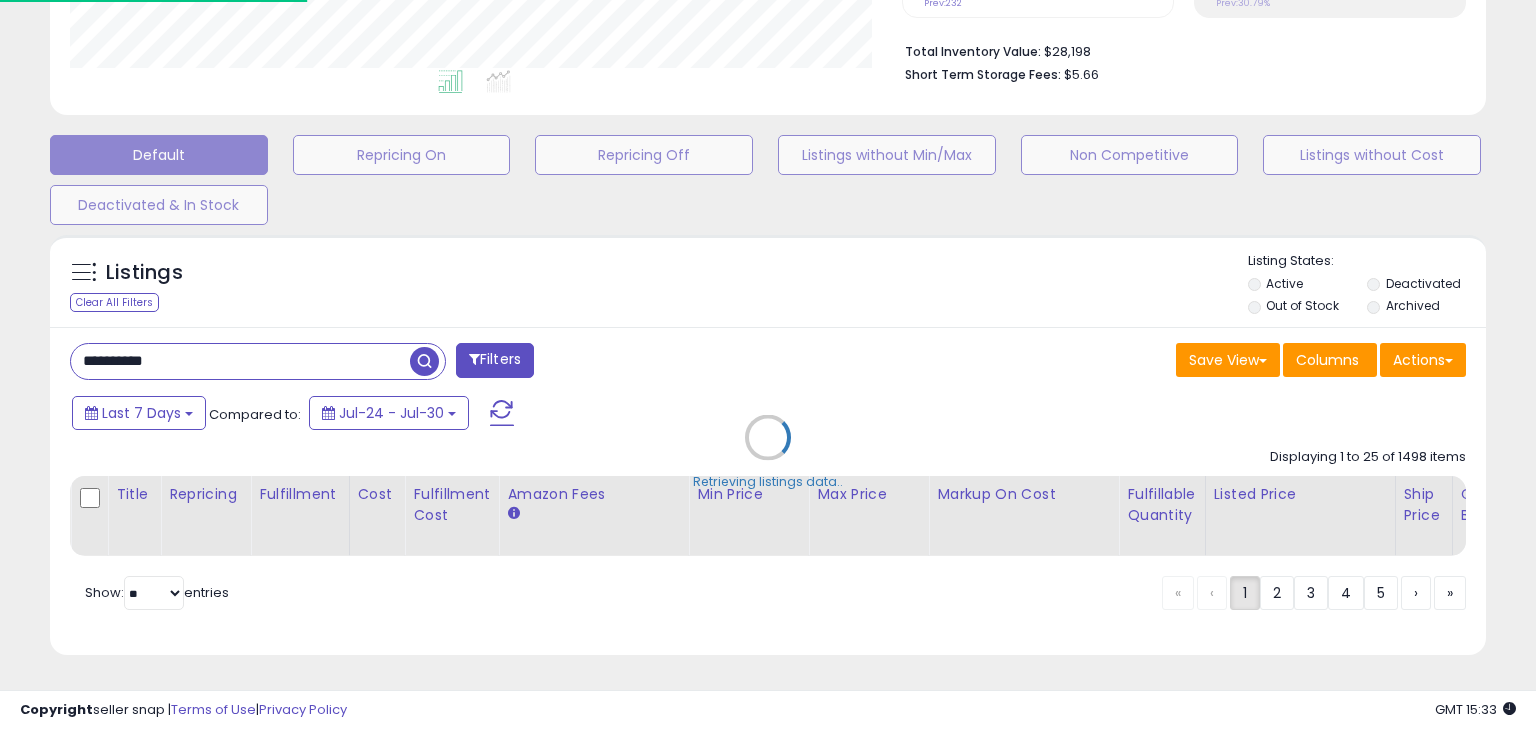 scroll, scrollTop: 999589, scrollLeft: 999168, axis: both 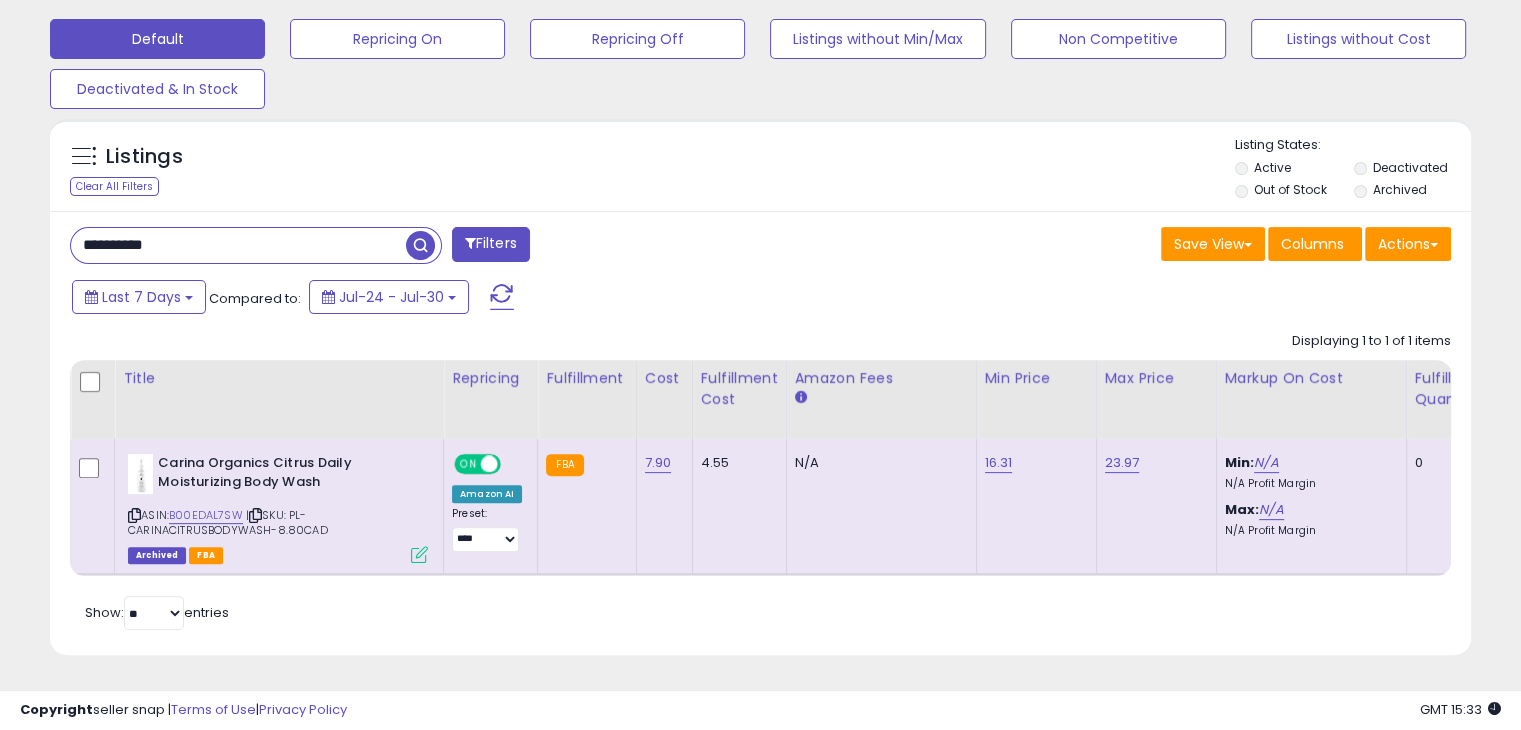 click on "**********" at bounding box center (238, 245) 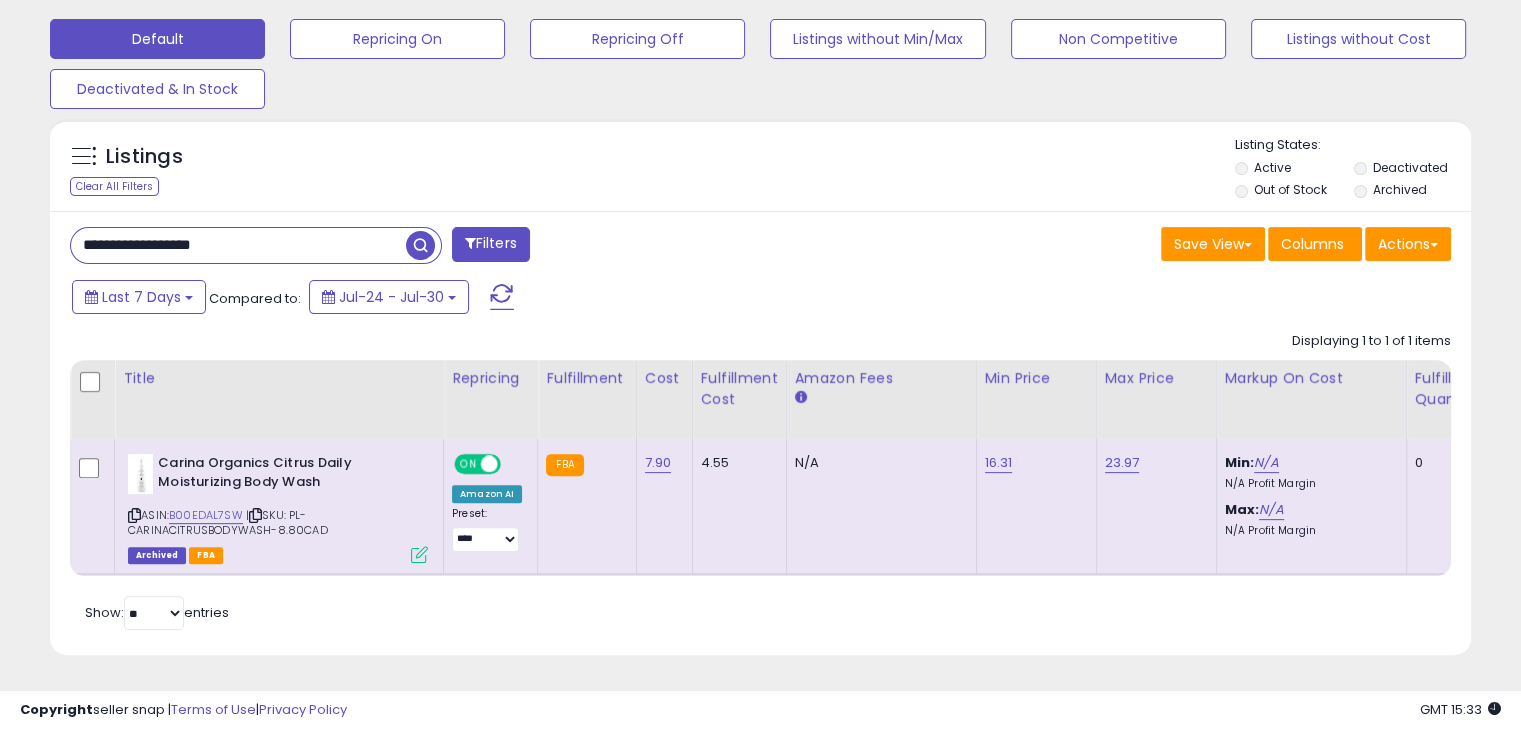 click on "**********" at bounding box center (238, 245) 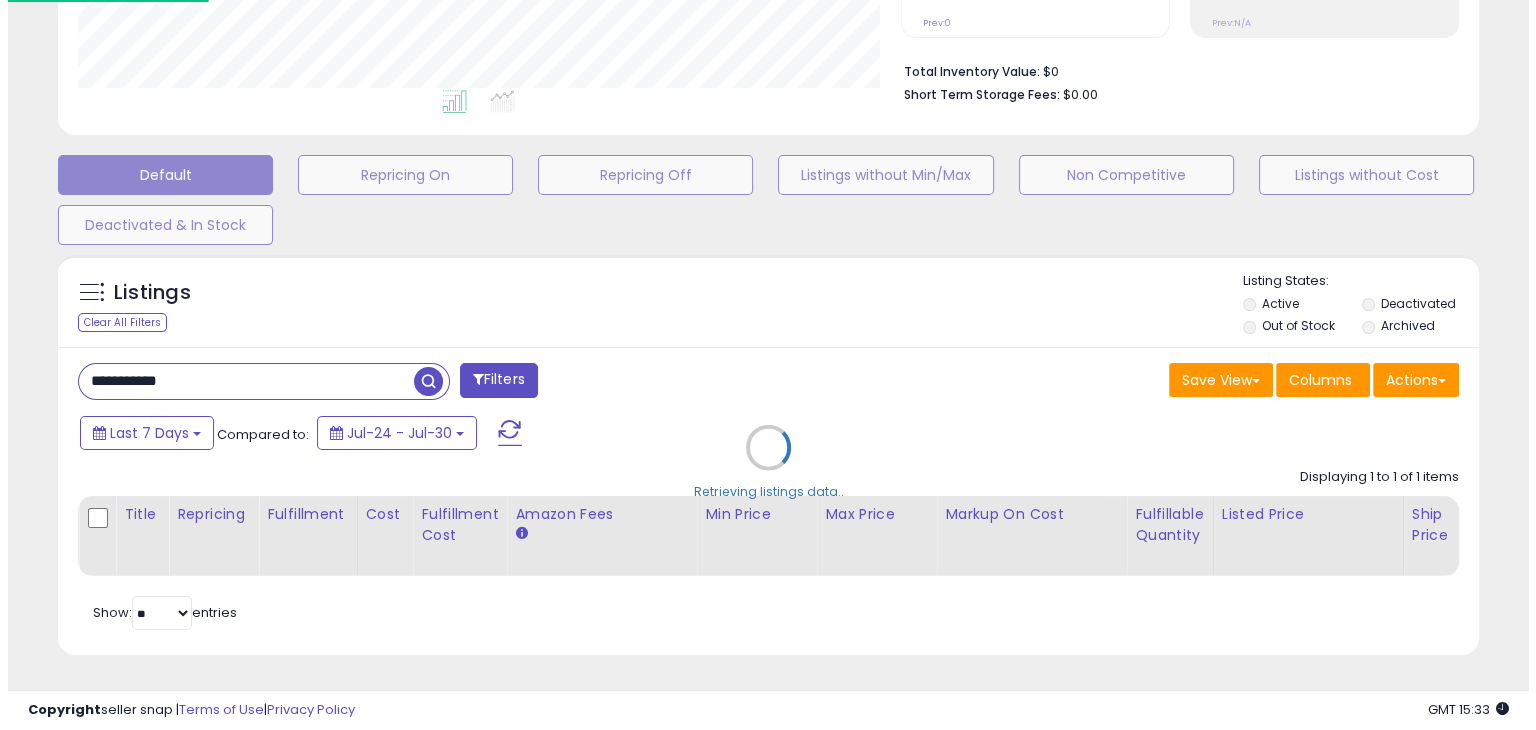 scroll, scrollTop: 489, scrollLeft: 0, axis: vertical 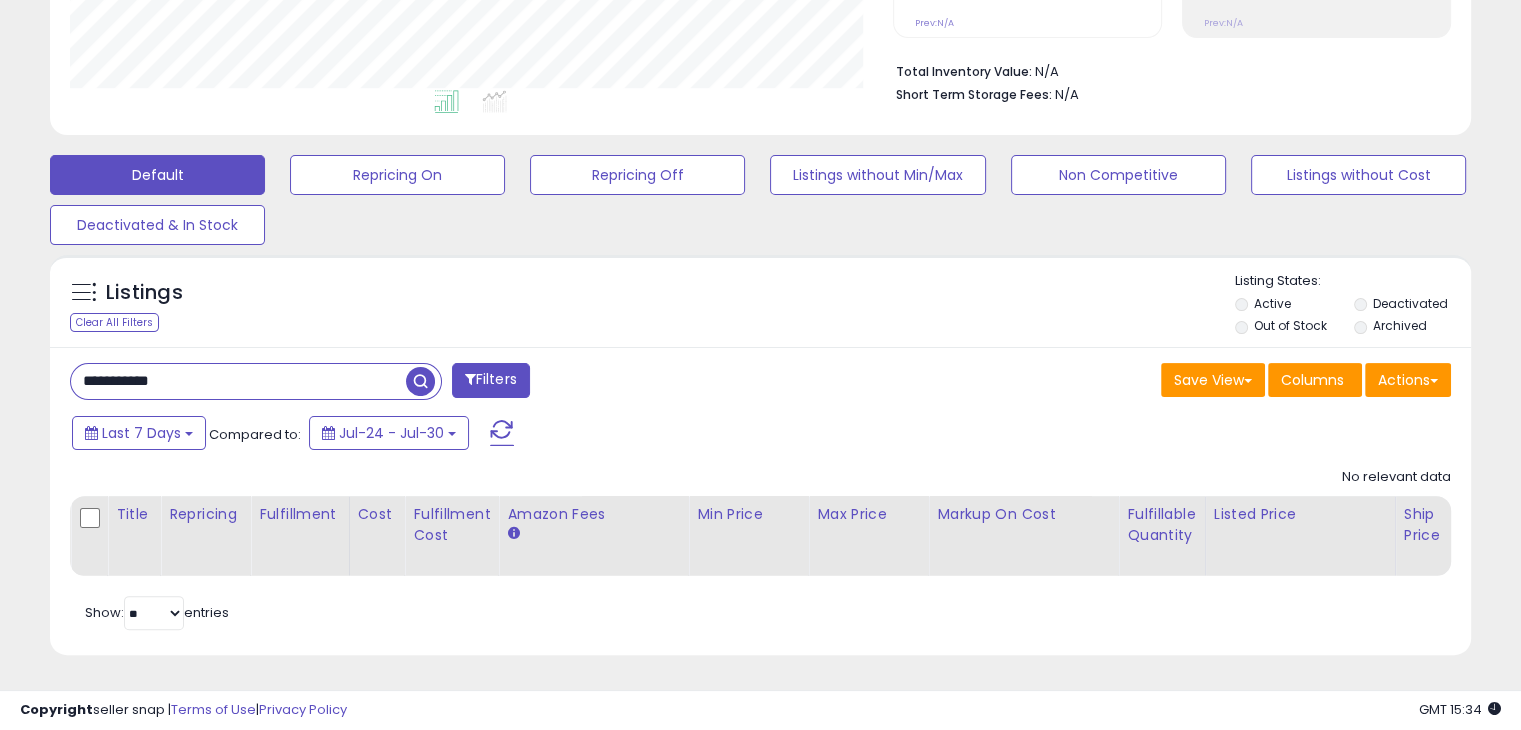 click on "**********" at bounding box center (238, 381) 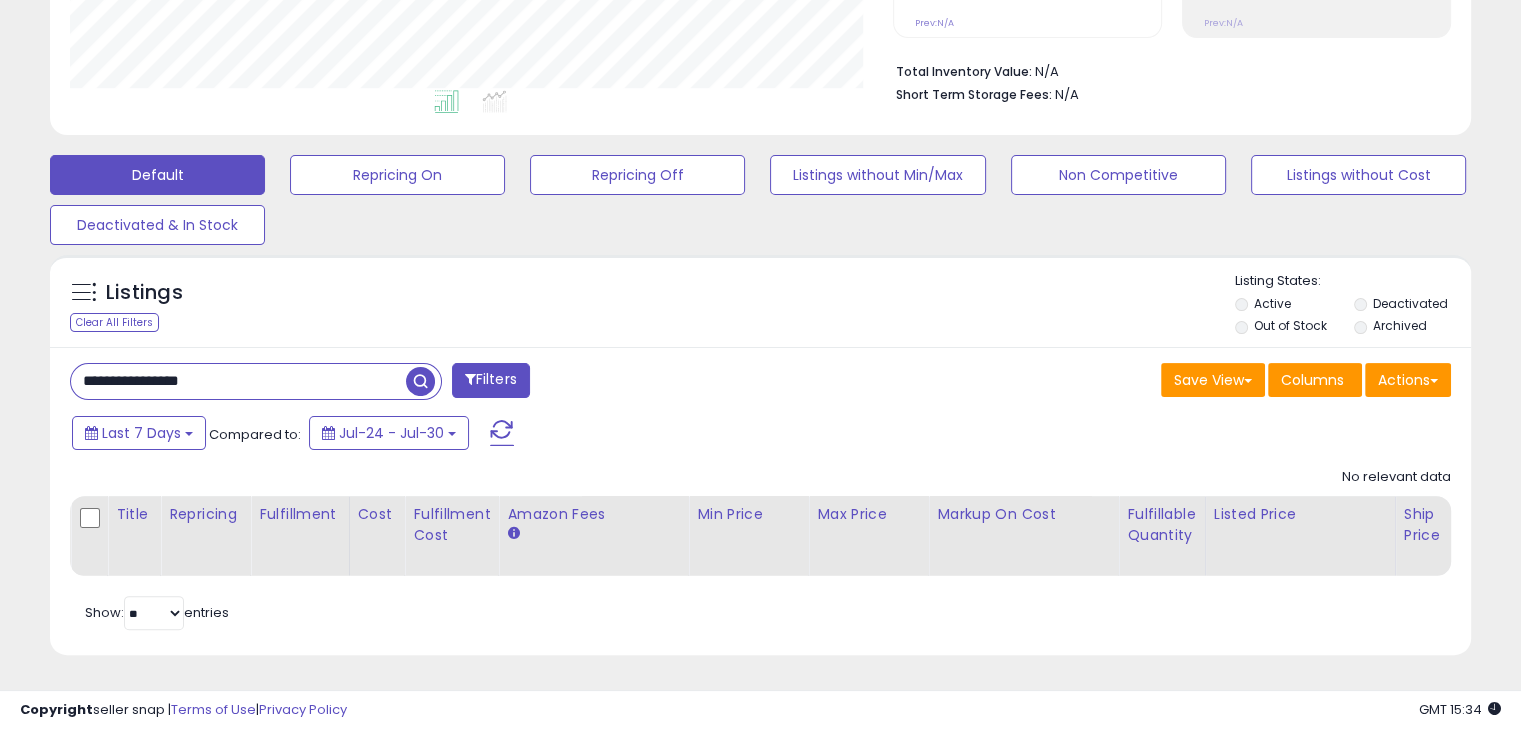 scroll, scrollTop: 999589, scrollLeft: 999168, axis: both 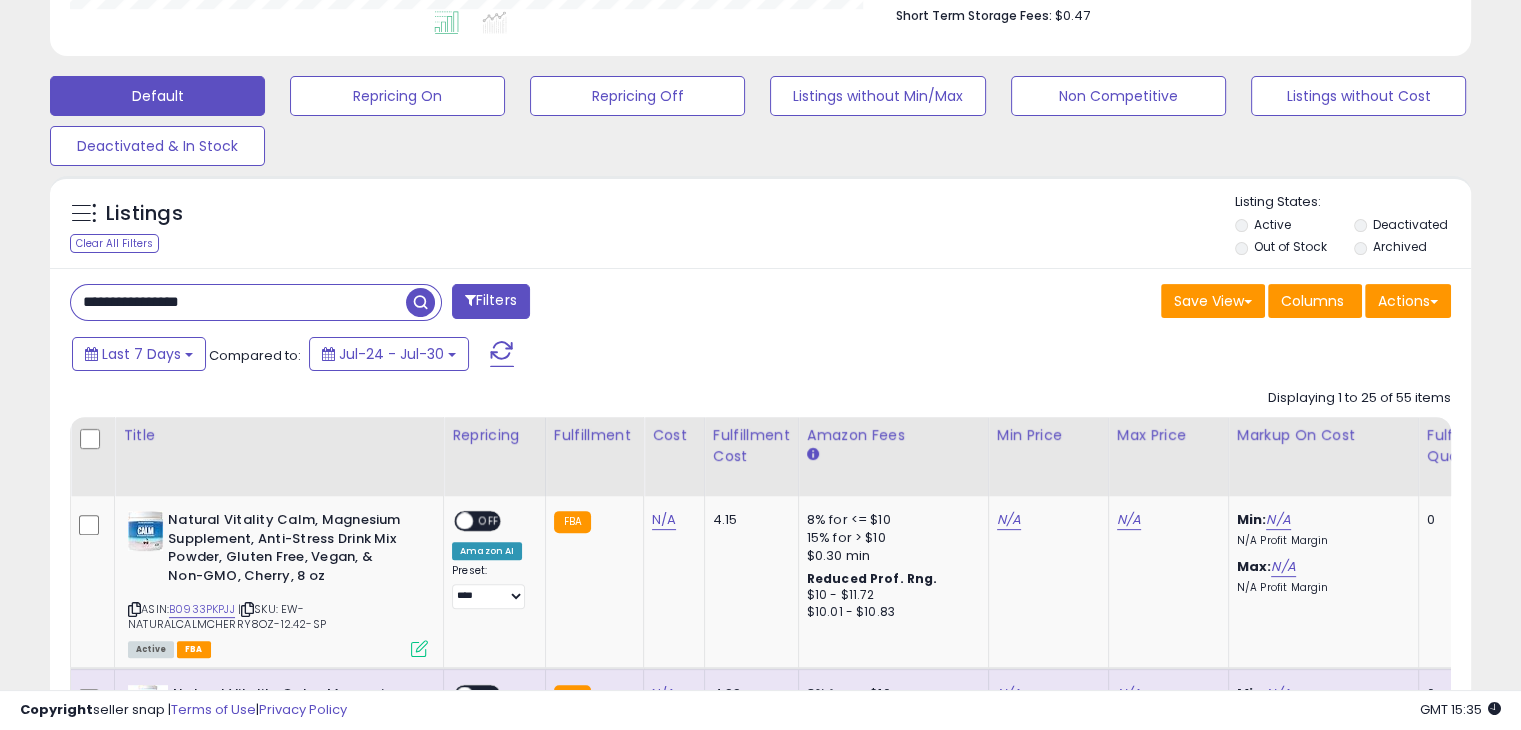 click on "**********" at bounding box center (238, 302) 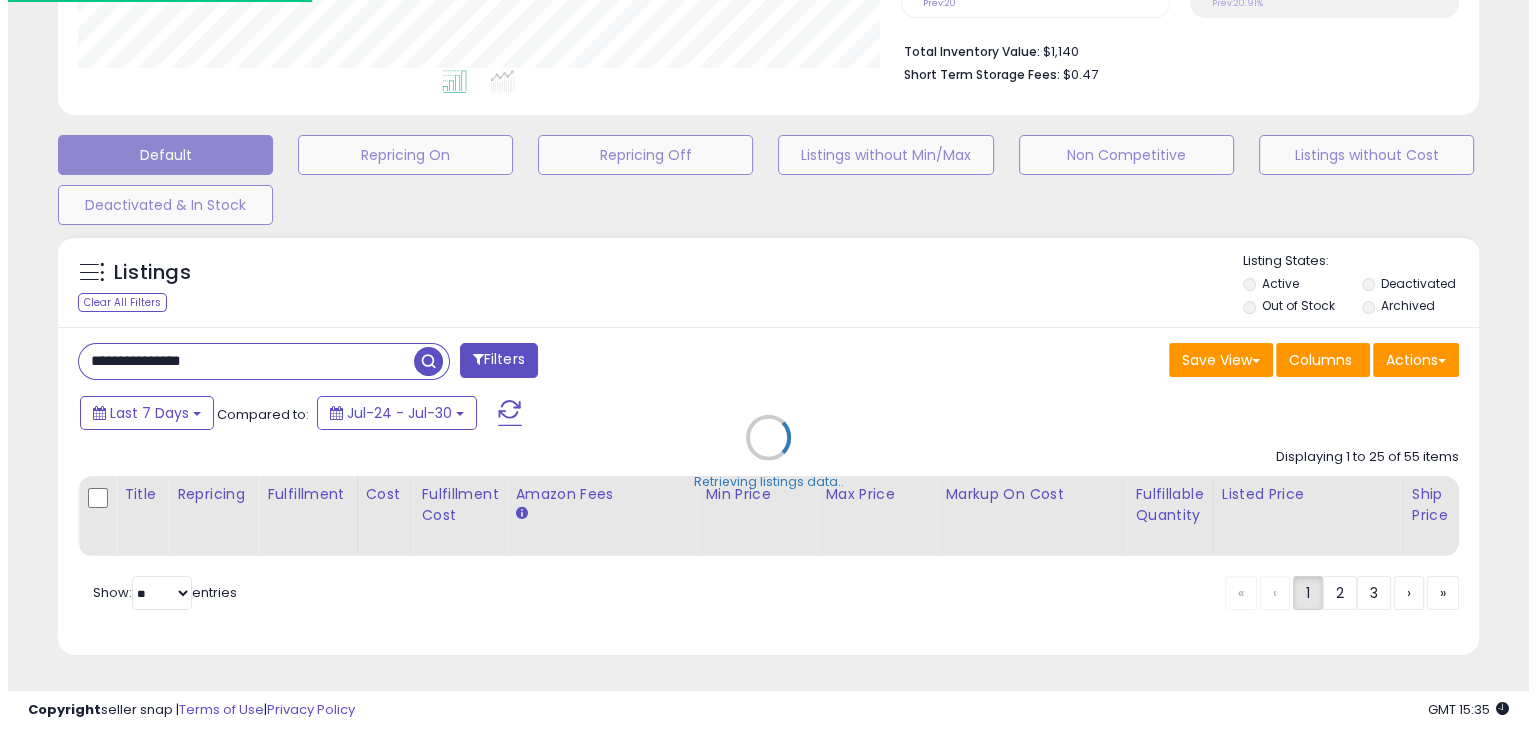 scroll, scrollTop: 509, scrollLeft: 0, axis: vertical 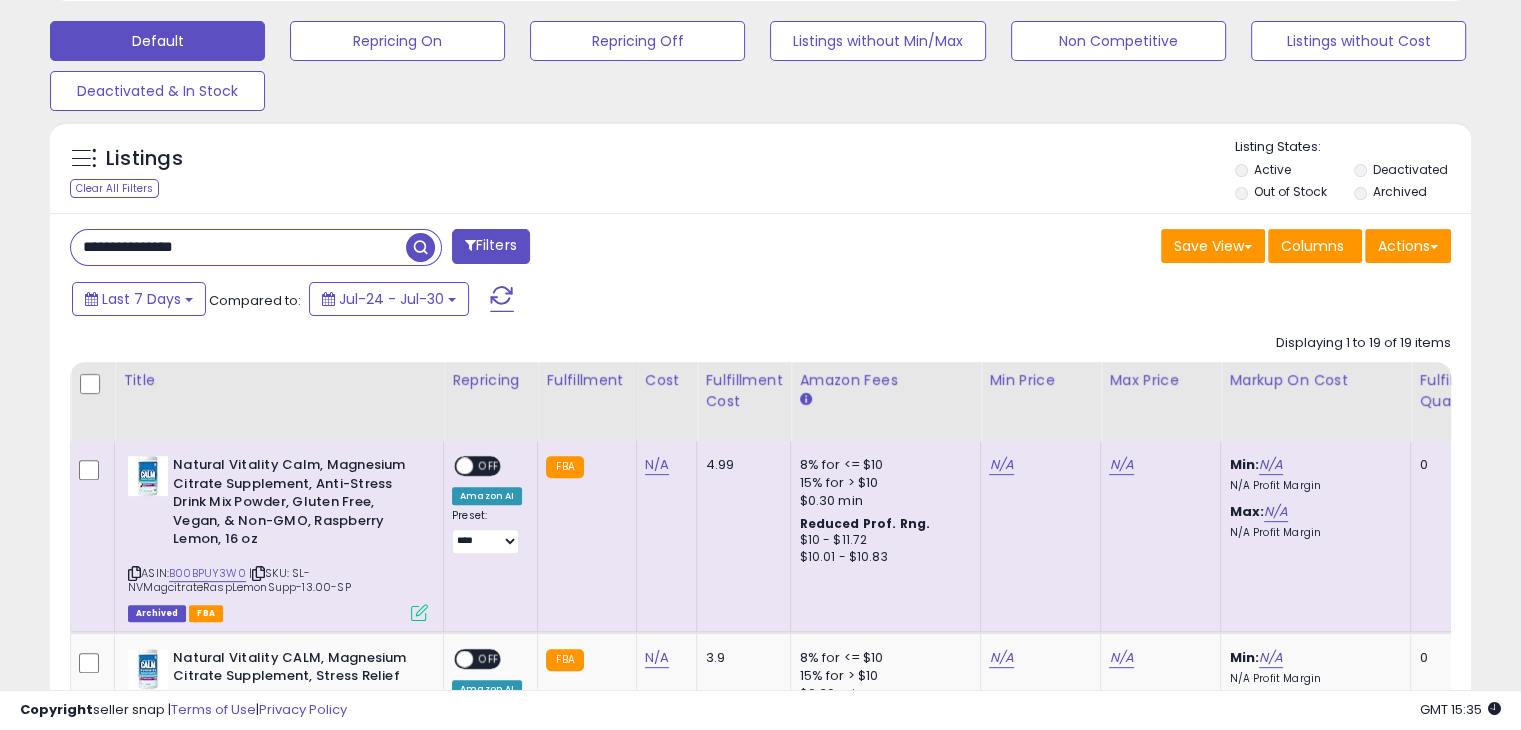 click on "**********" at bounding box center [238, 247] 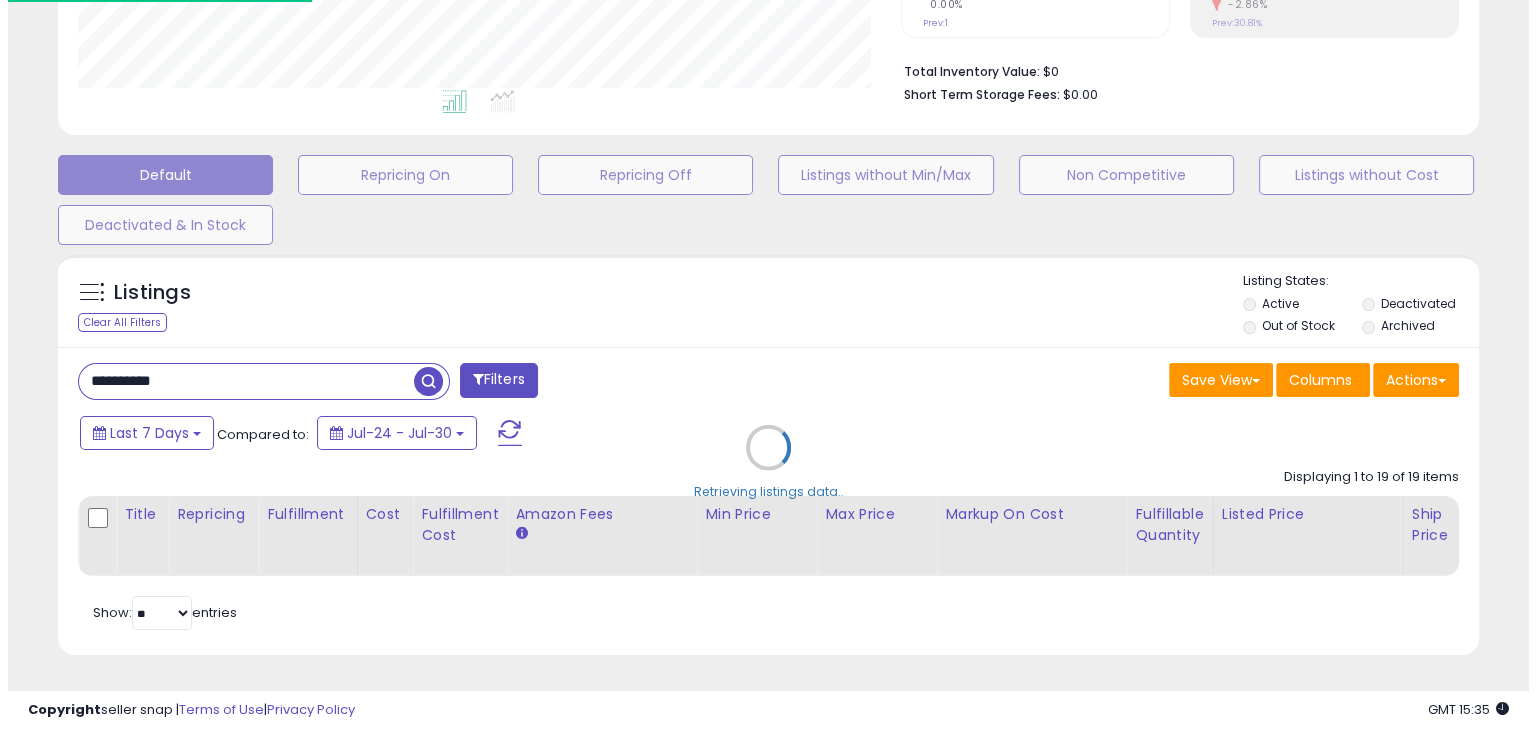 scroll, scrollTop: 489, scrollLeft: 0, axis: vertical 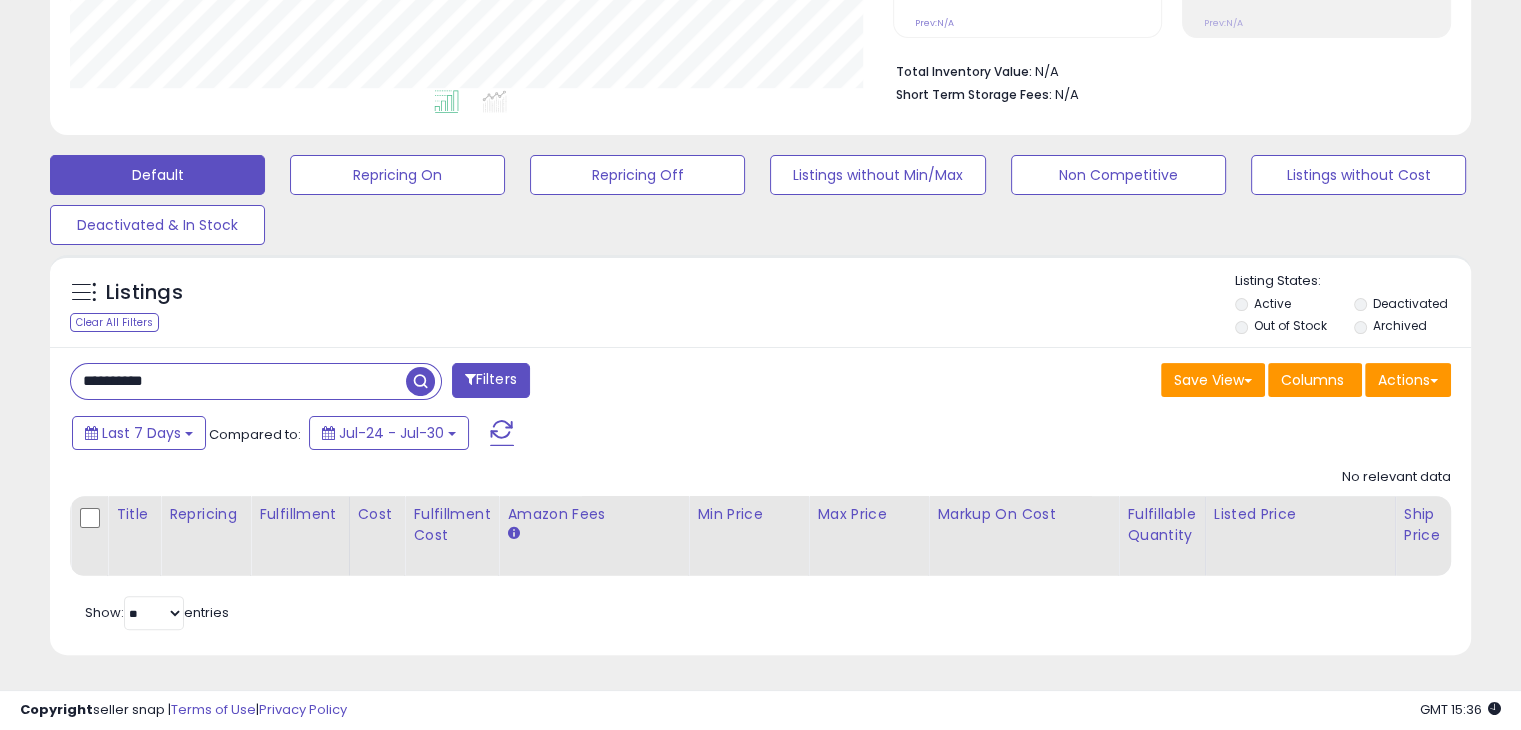 click on "**********" at bounding box center [238, 381] 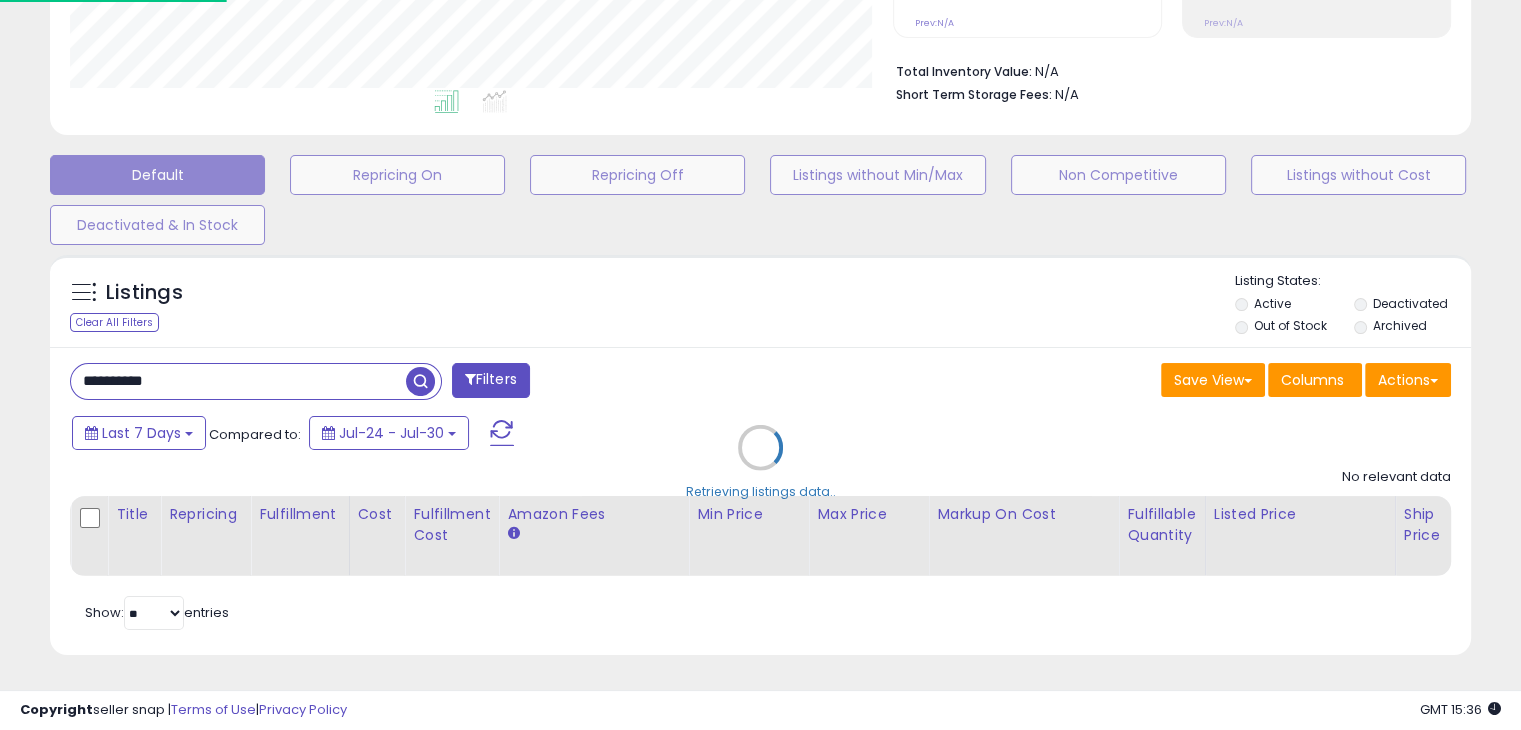scroll, scrollTop: 999589, scrollLeft: 999168, axis: both 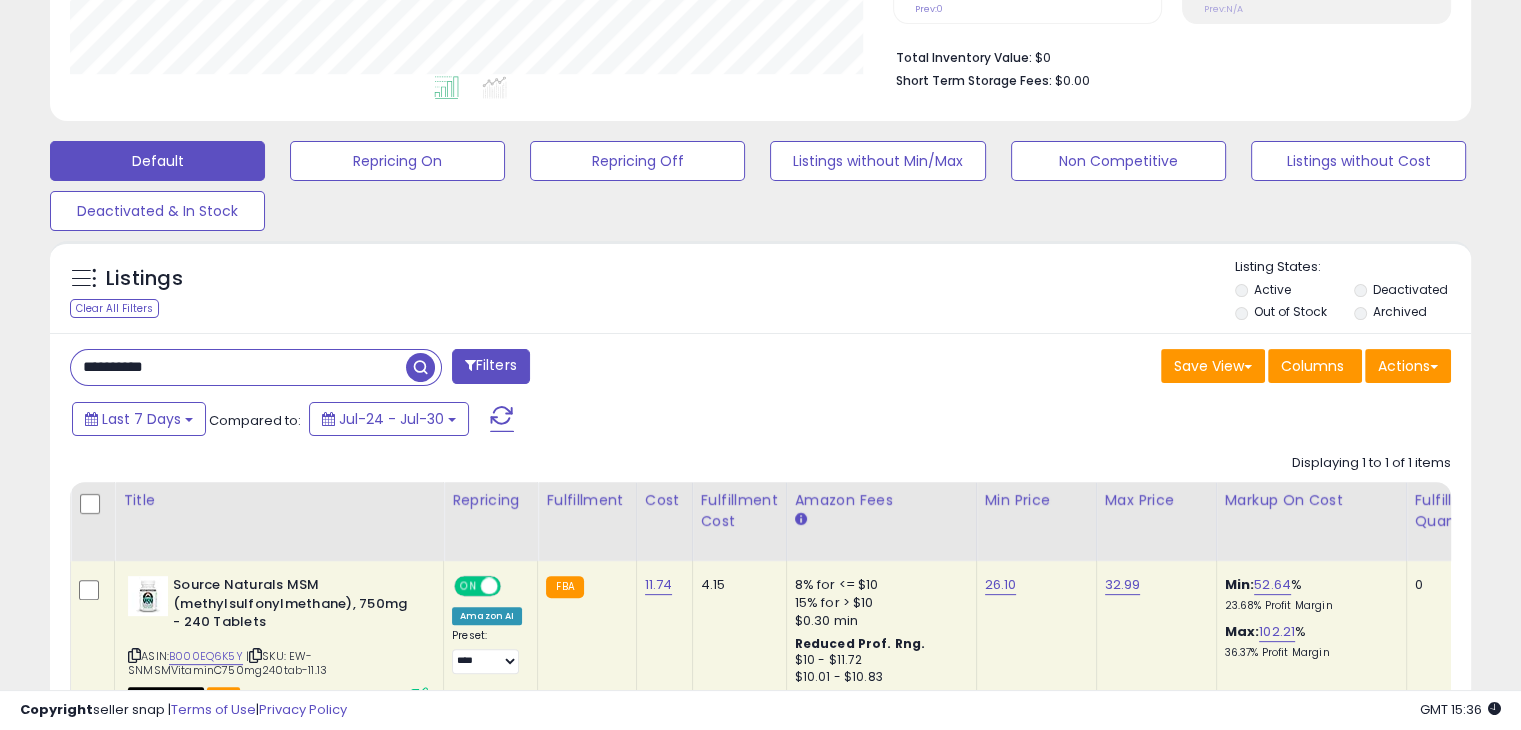 click on "**********" at bounding box center [238, 367] 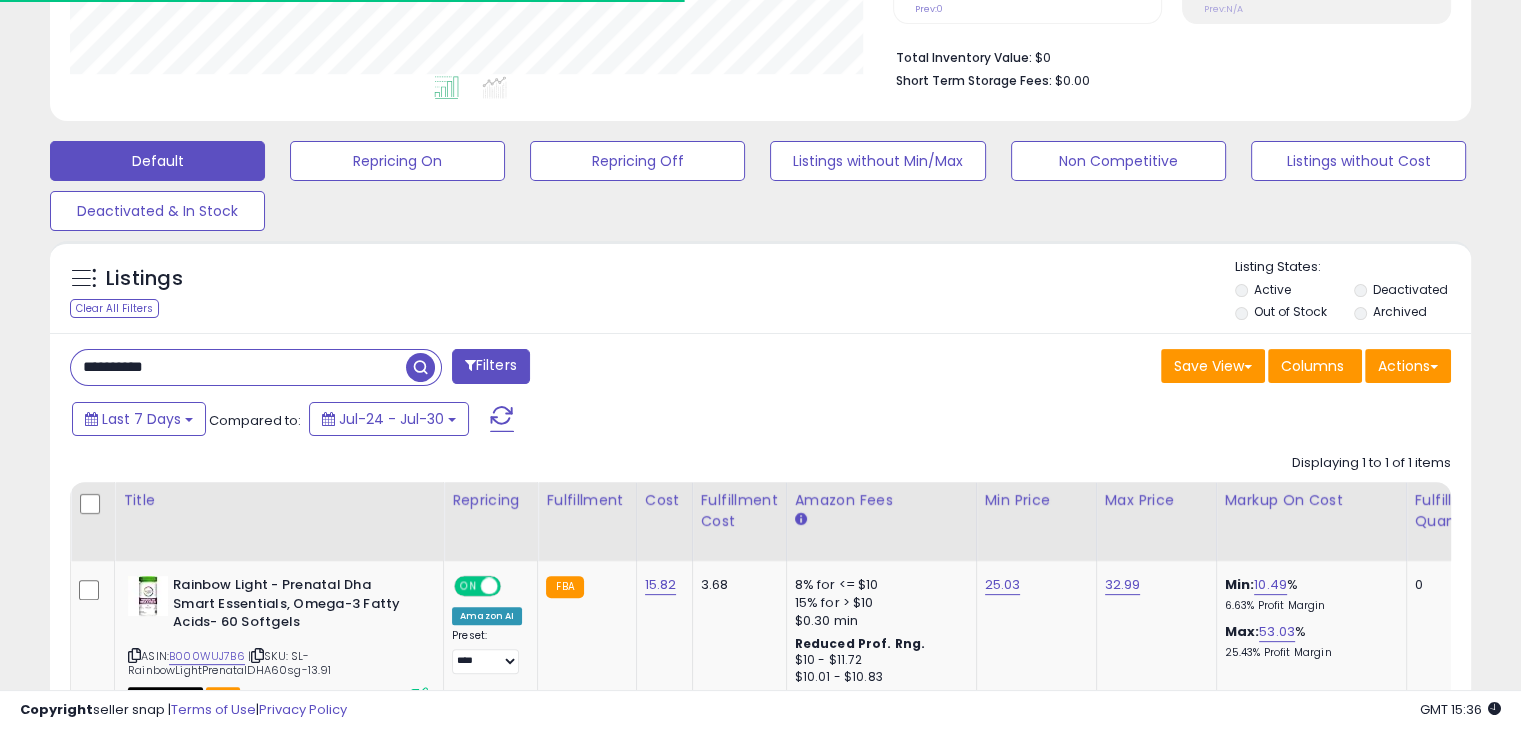 scroll, scrollTop: 409, scrollLeft: 822, axis: both 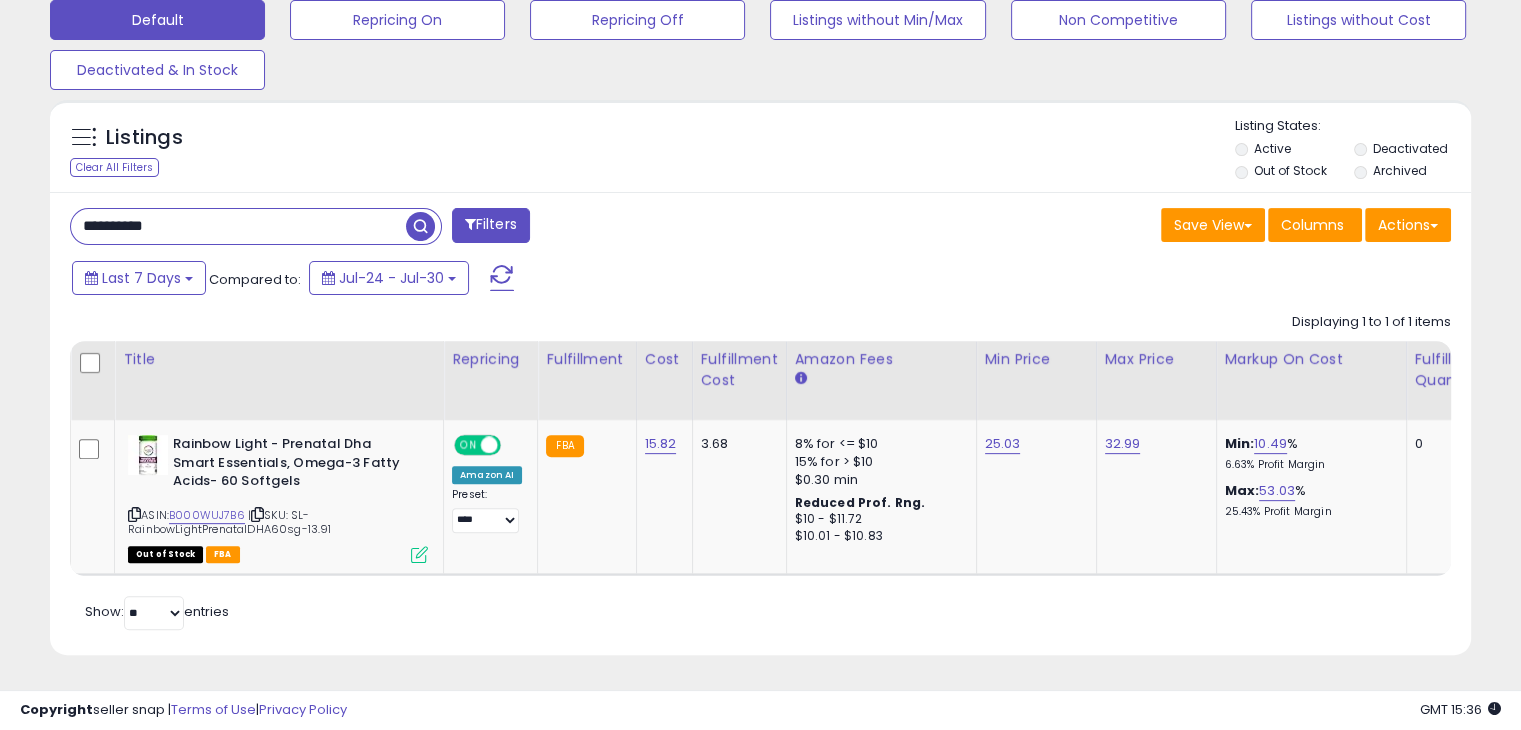 click on "**********" at bounding box center (238, 226) 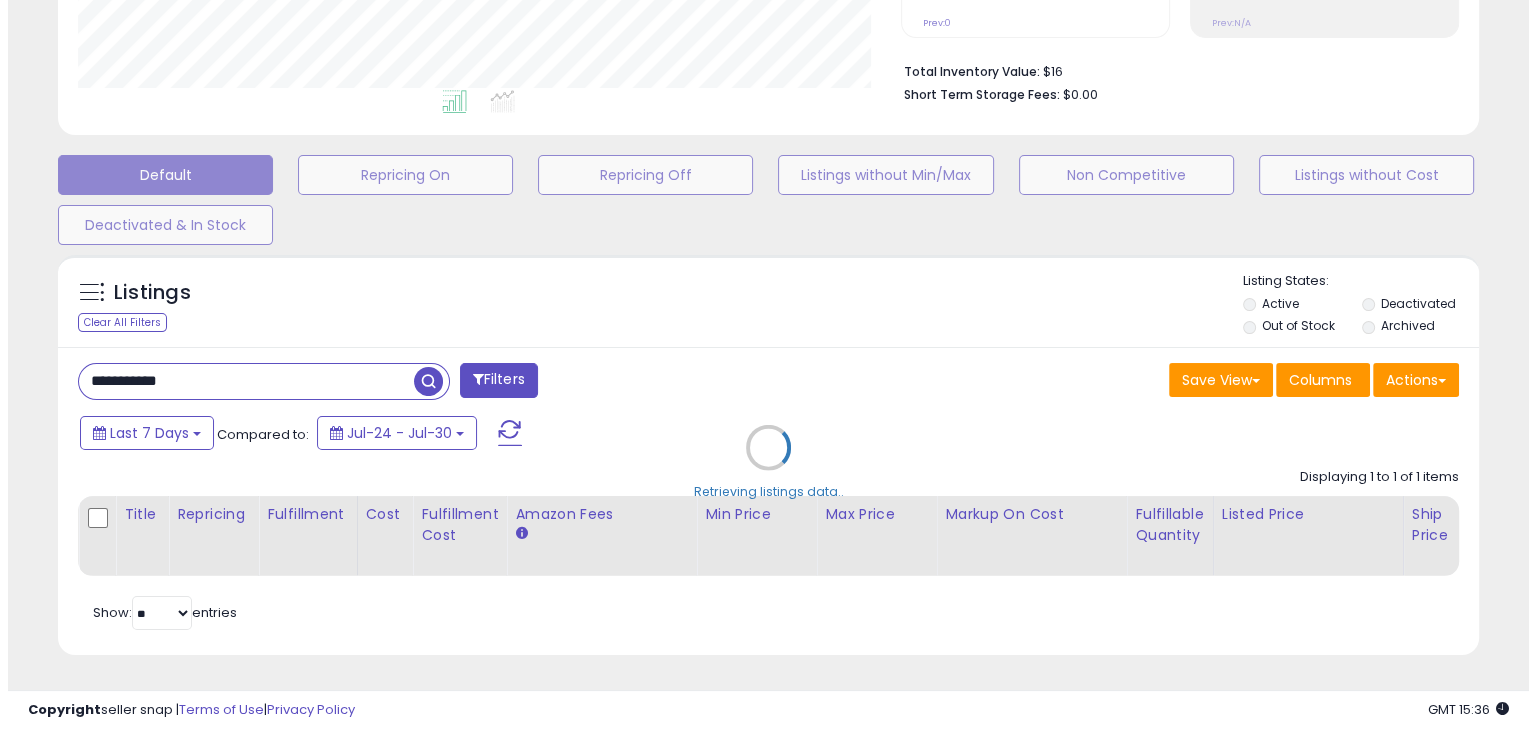 scroll, scrollTop: 489, scrollLeft: 0, axis: vertical 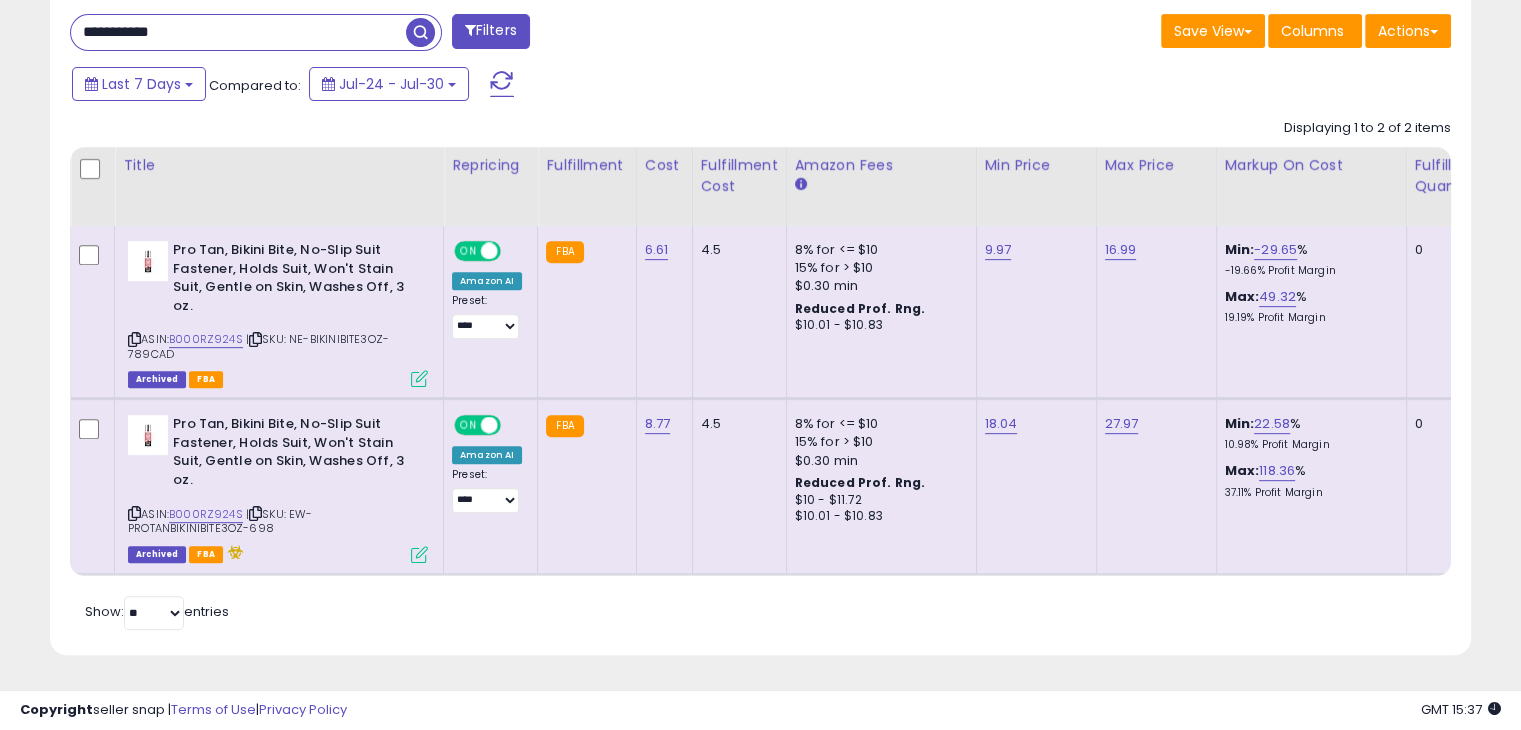 click on "**********" at bounding box center (238, 32) 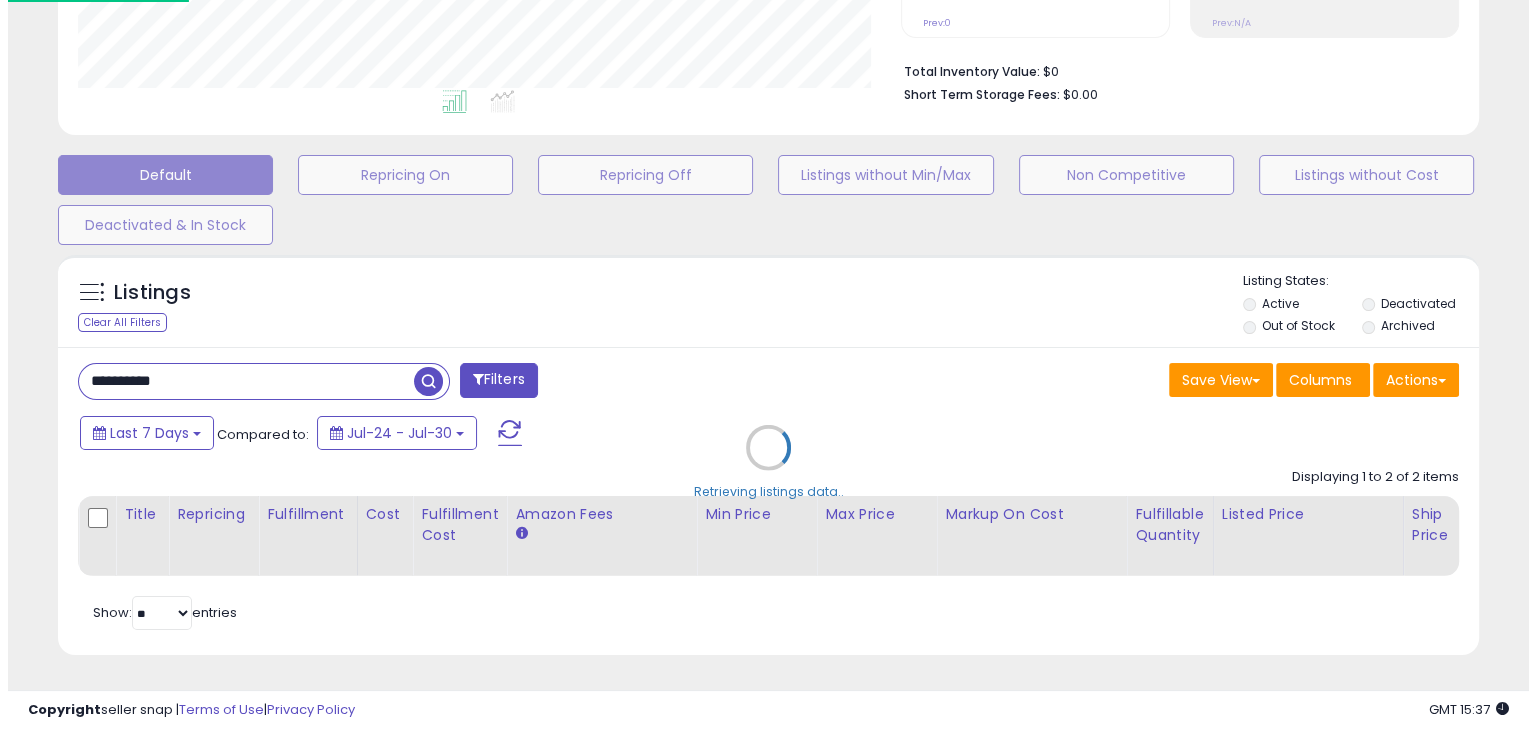 scroll, scrollTop: 489, scrollLeft: 0, axis: vertical 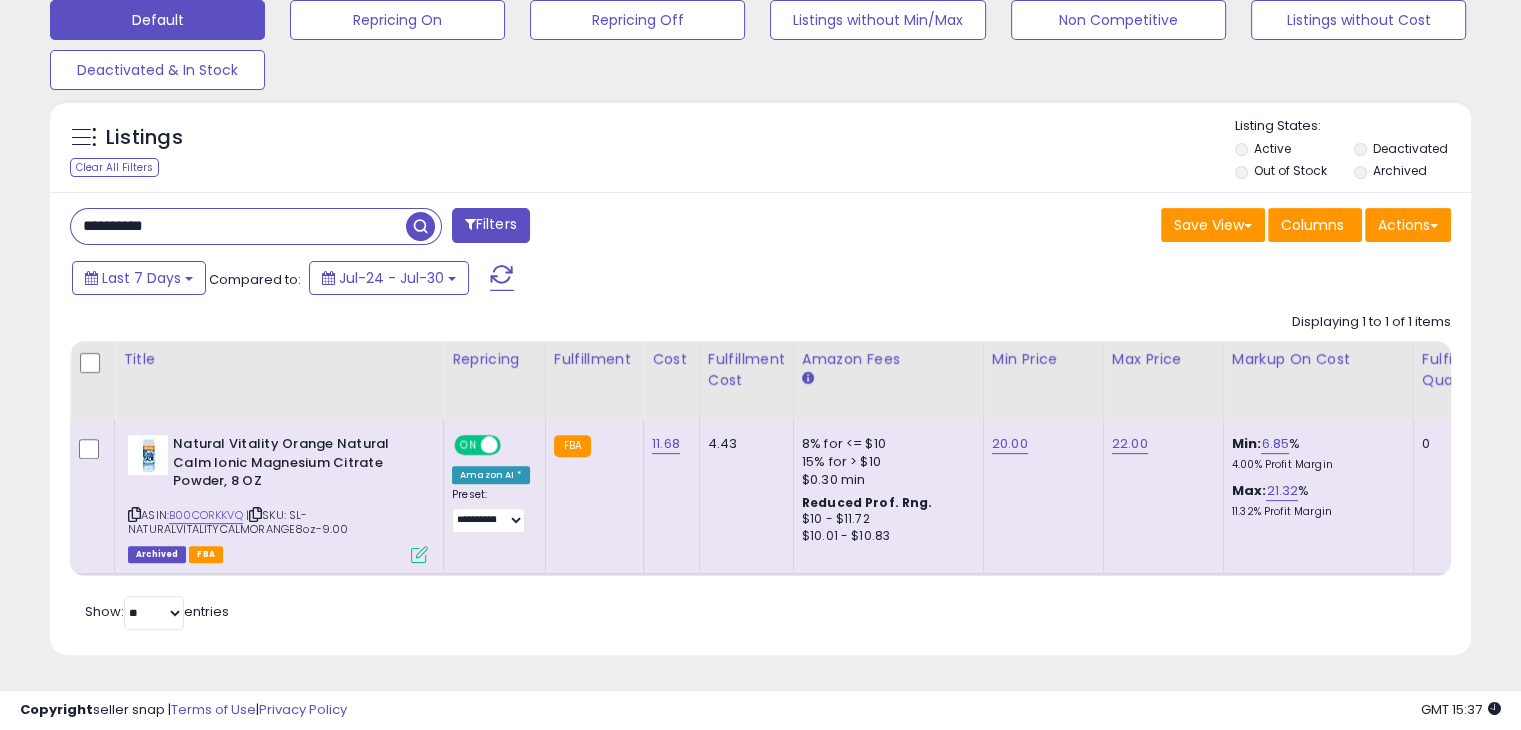 click on "**********" at bounding box center (238, 226) 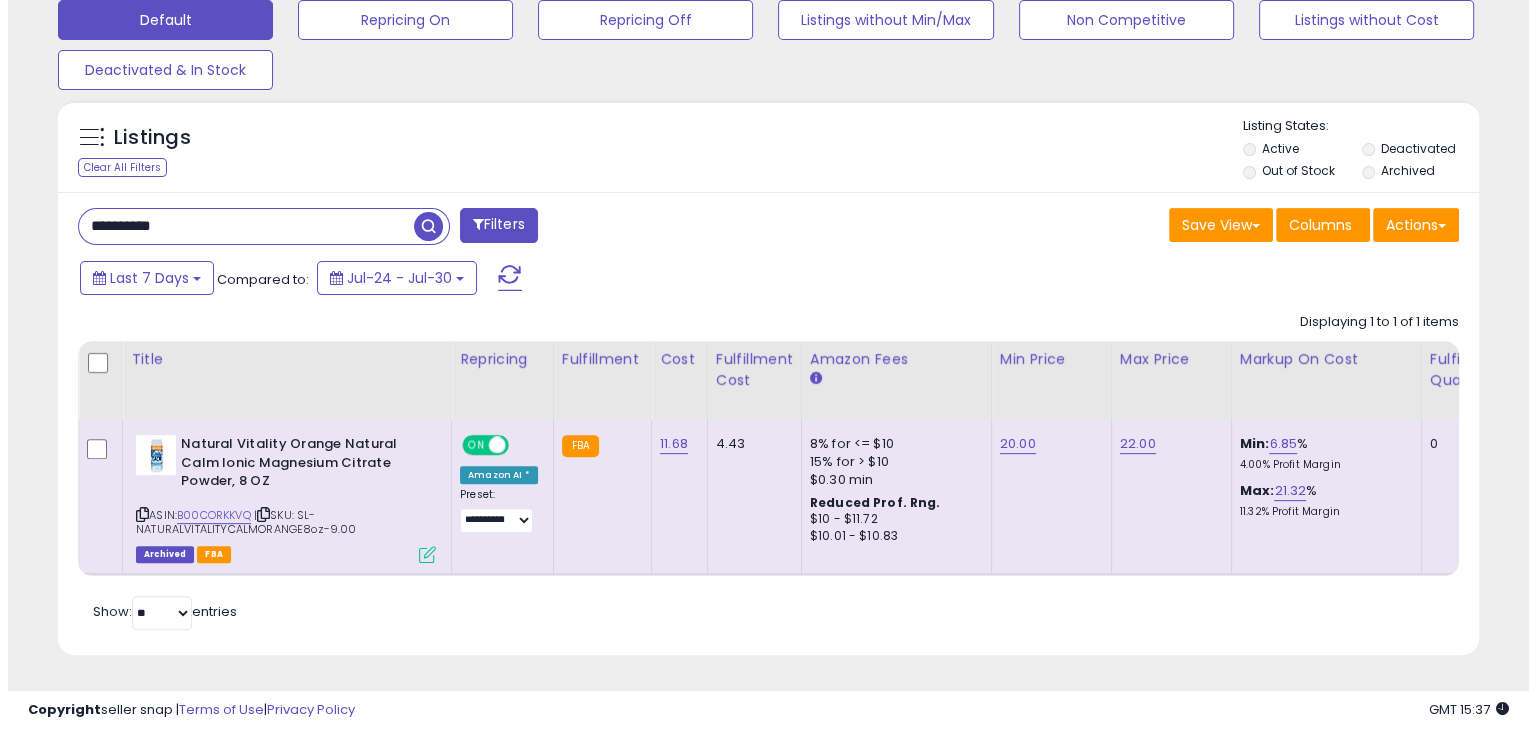scroll, scrollTop: 489, scrollLeft: 0, axis: vertical 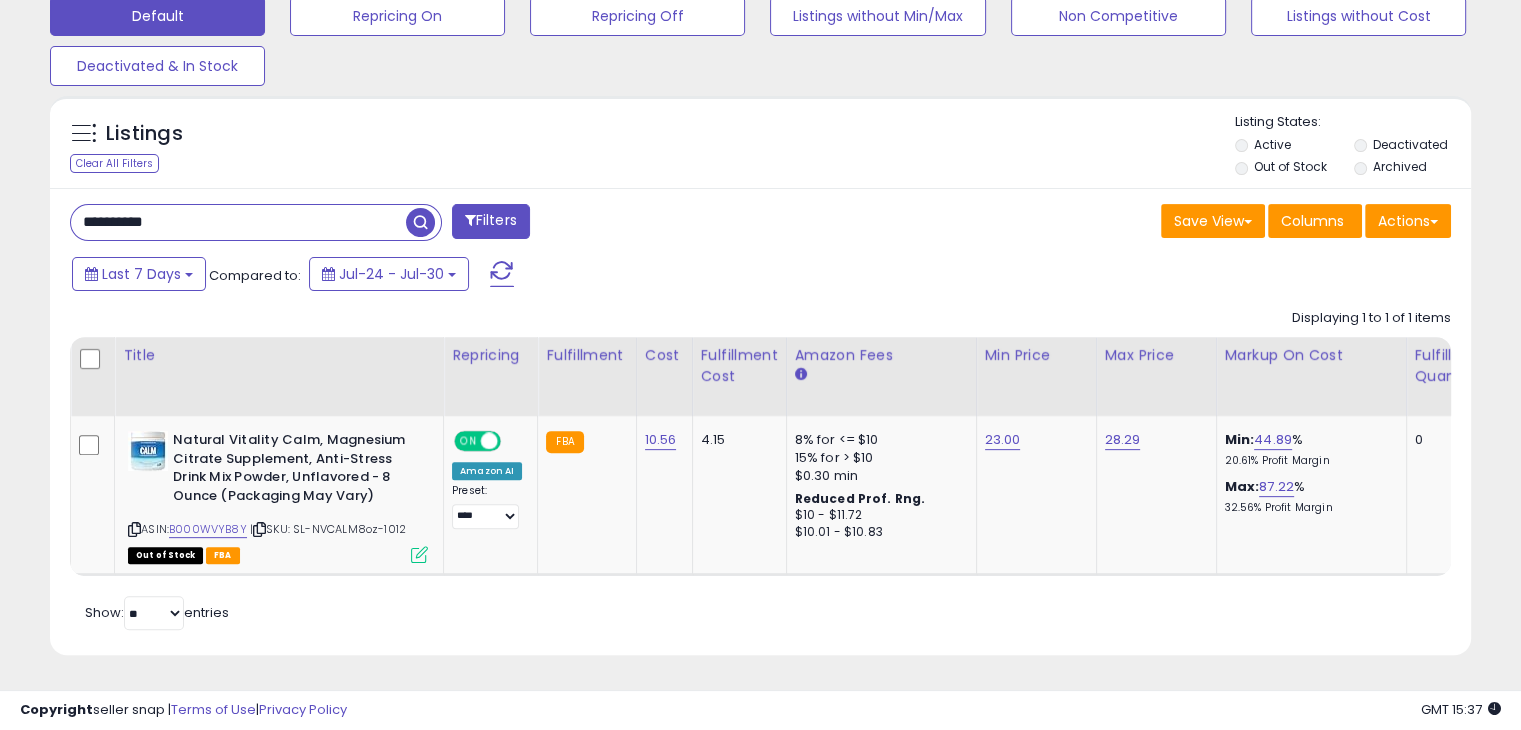 click on "**********" at bounding box center (238, 222) 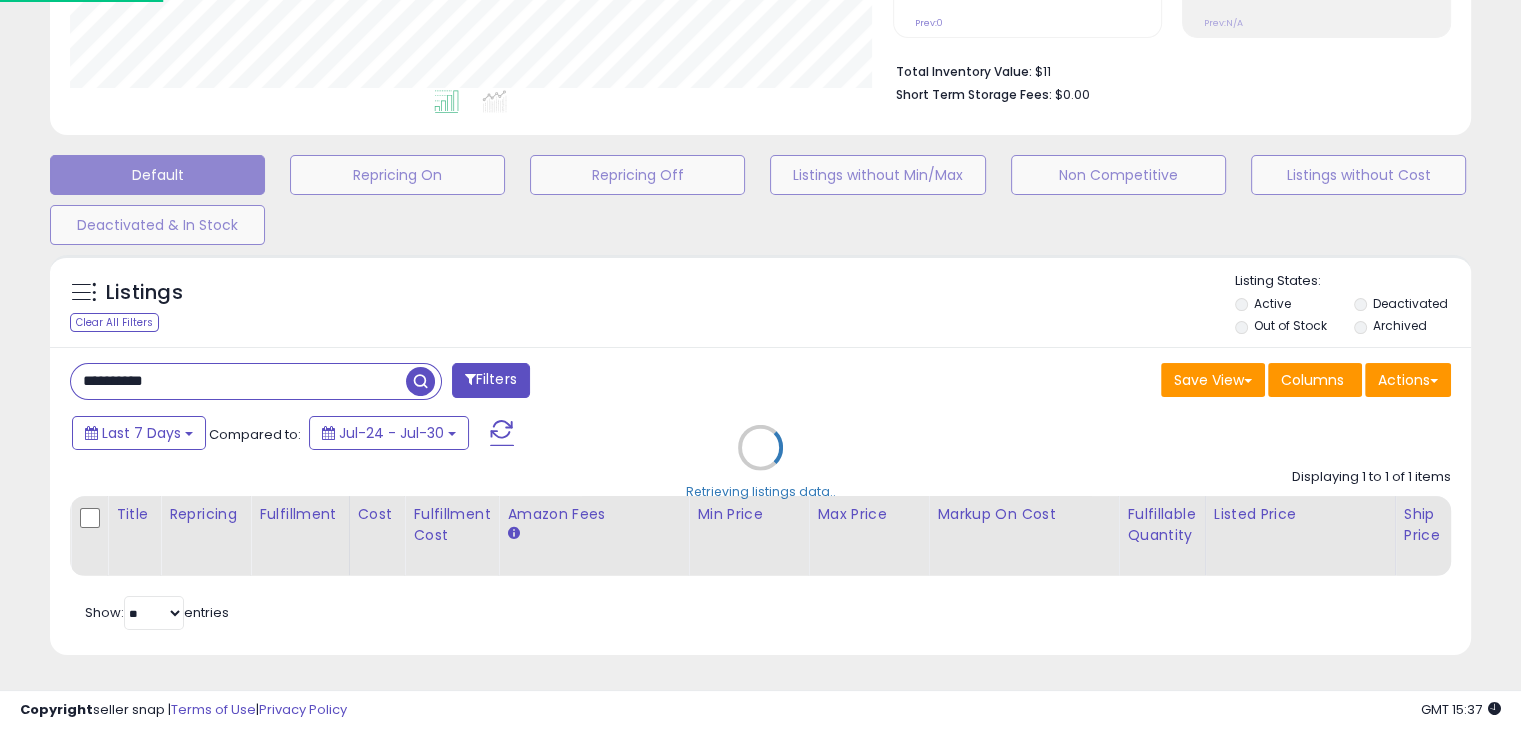 scroll, scrollTop: 999589, scrollLeft: 999168, axis: both 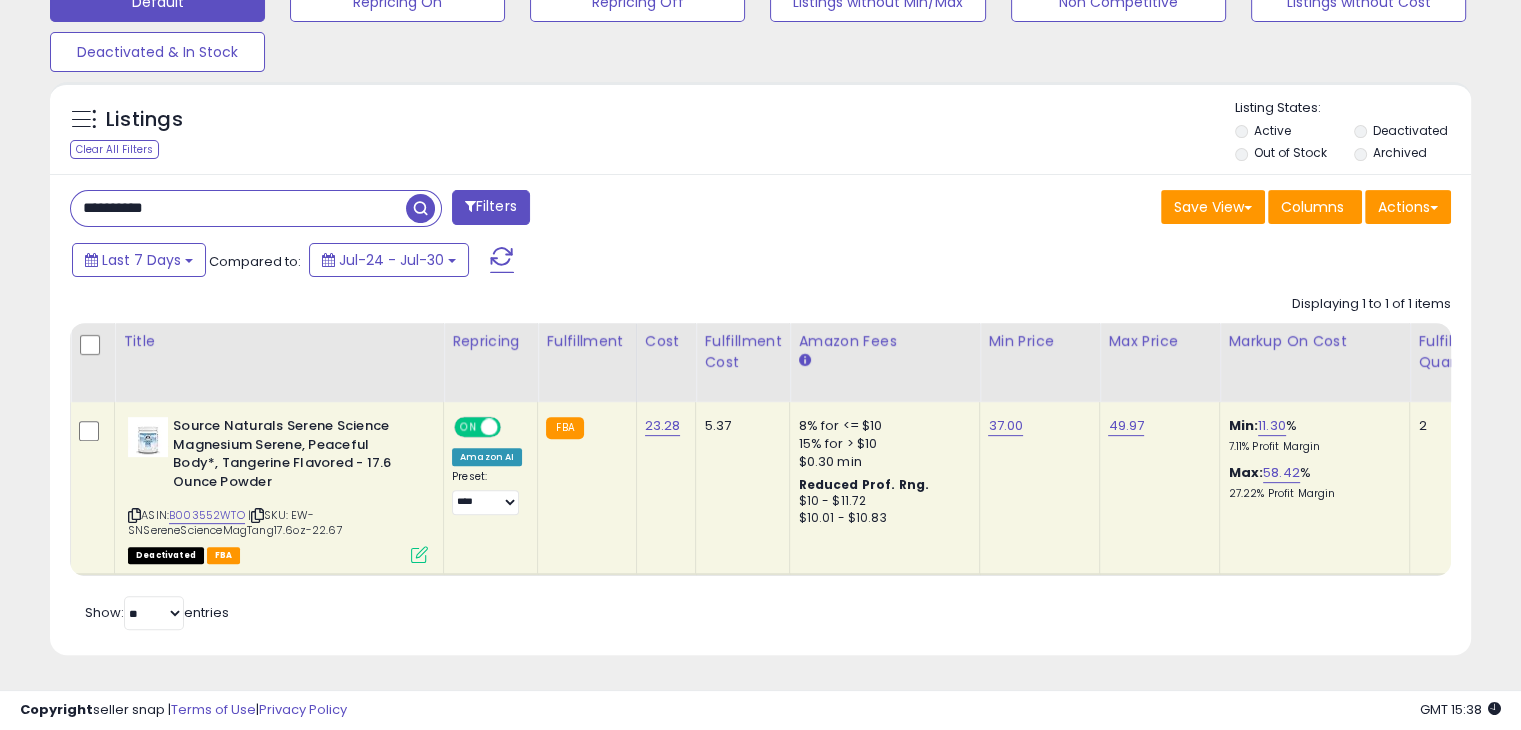 click on "**********" at bounding box center [238, 208] 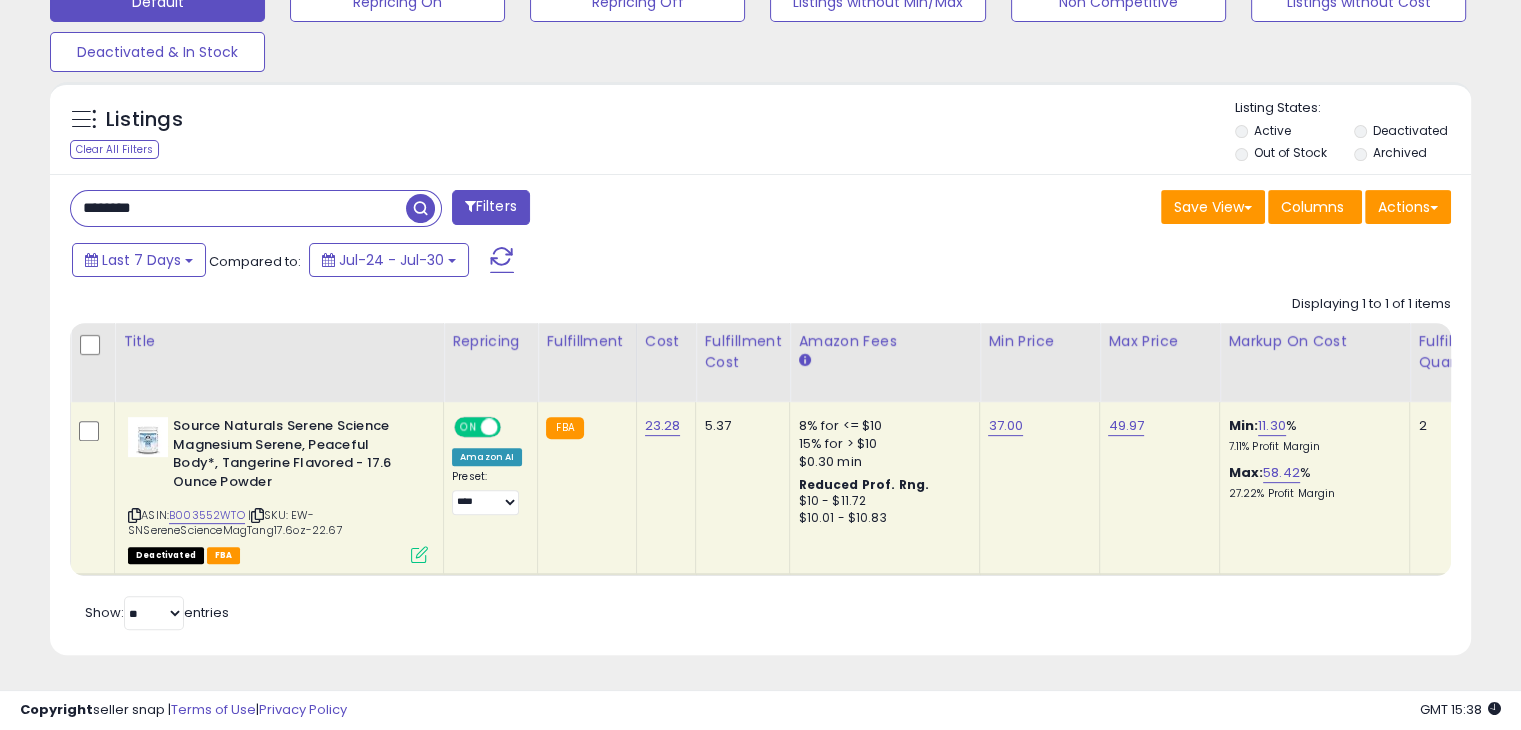 type on "********" 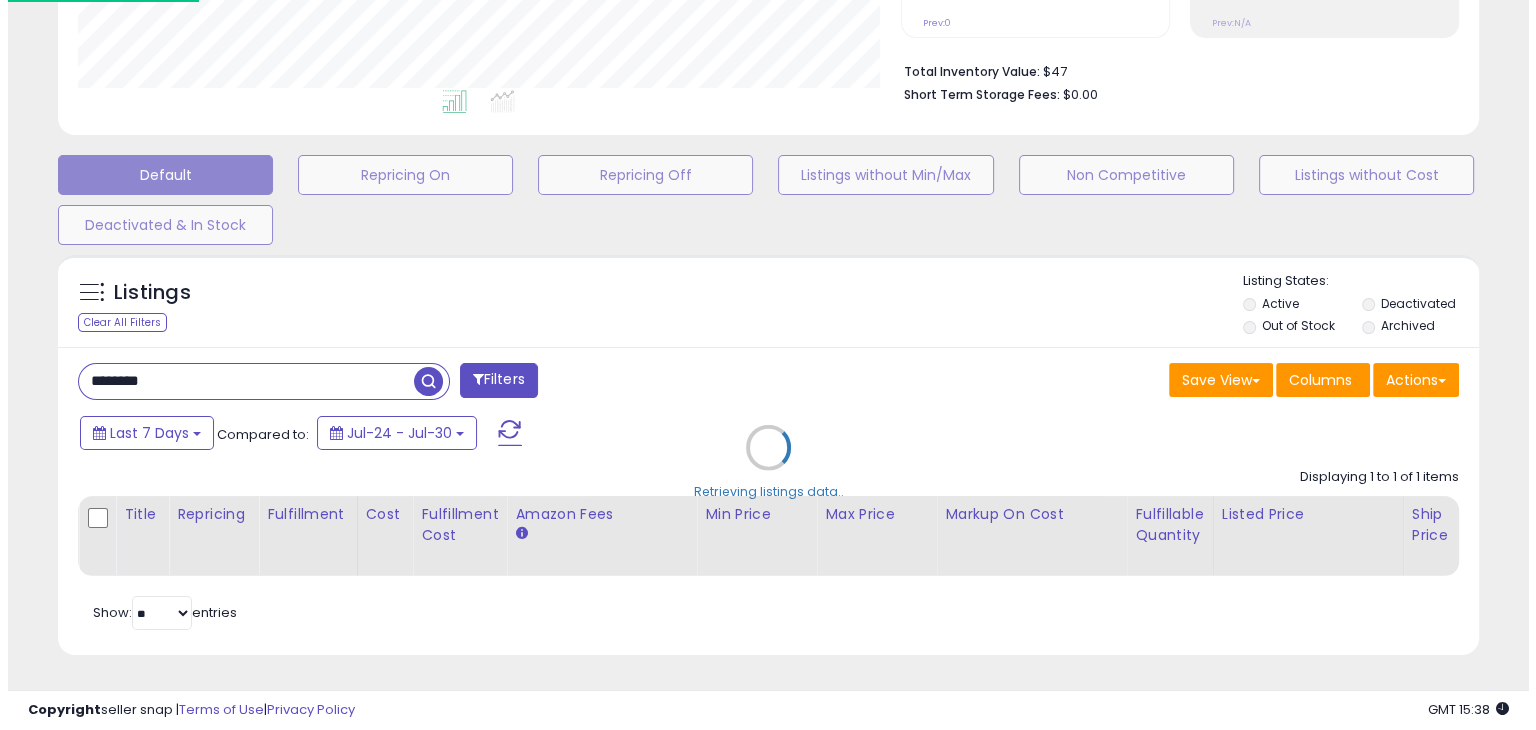 scroll, scrollTop: 489, scrollLeft: 0, axis: vertical 